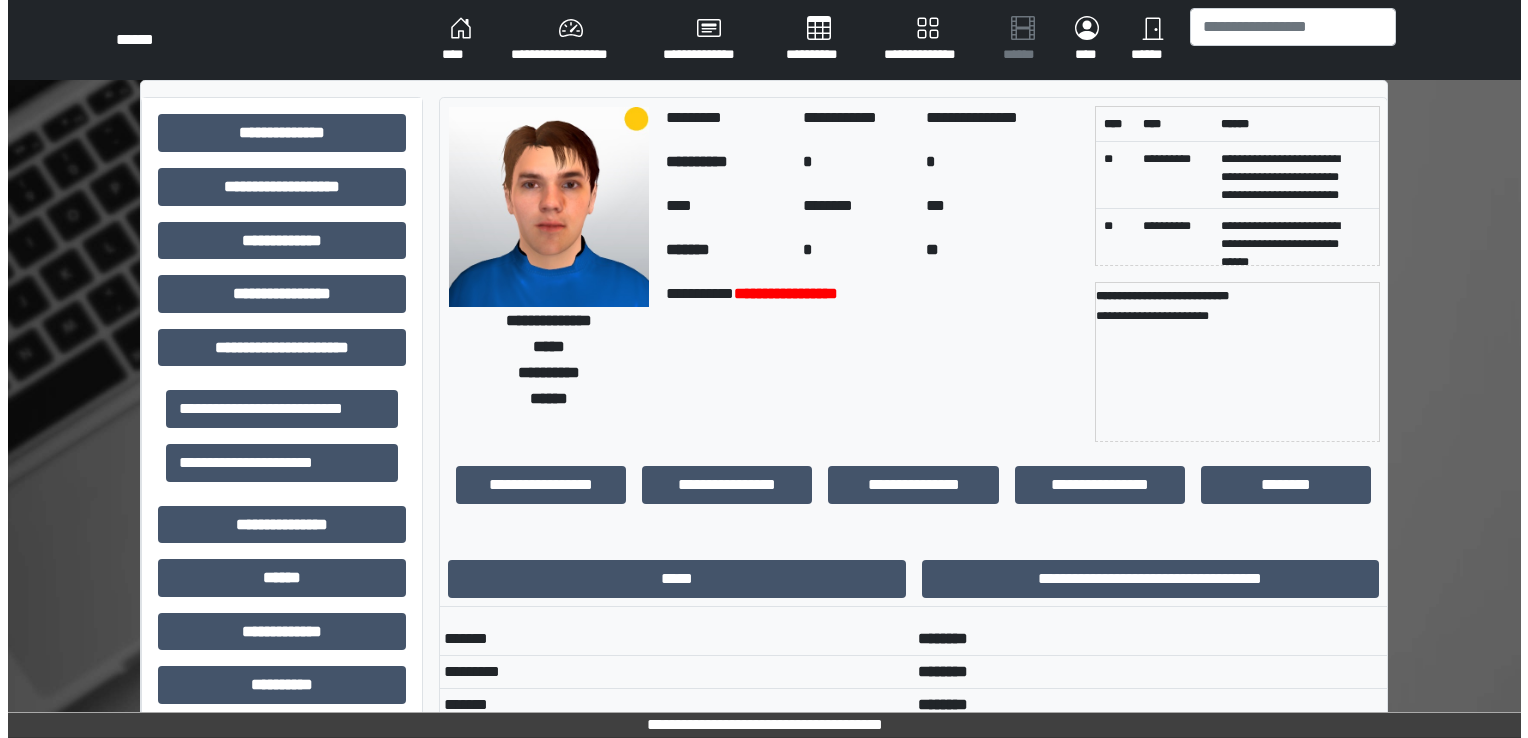 scroll, scrollTop: 0, scrollLeft: 0, axis: both 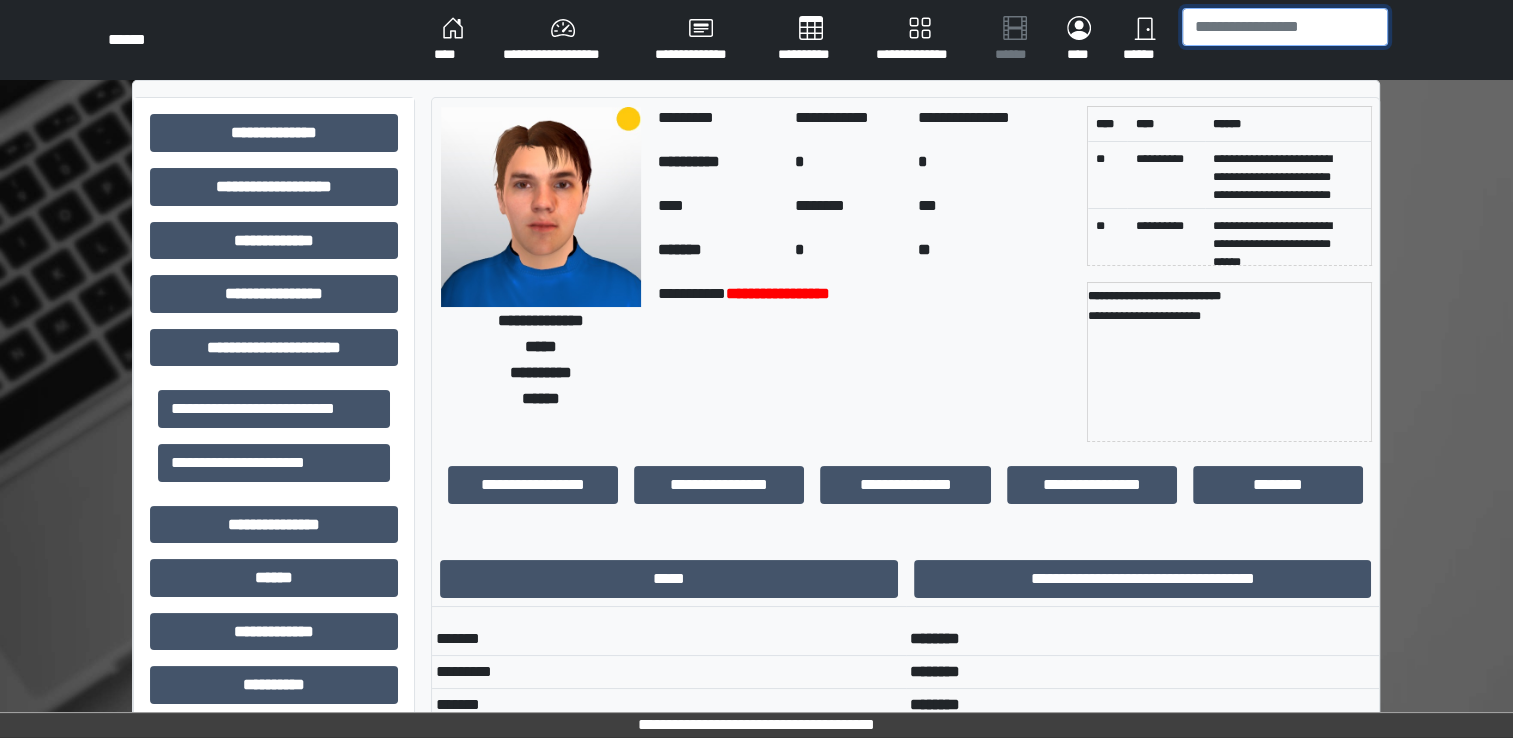 click at bounding box center [1285, 27] 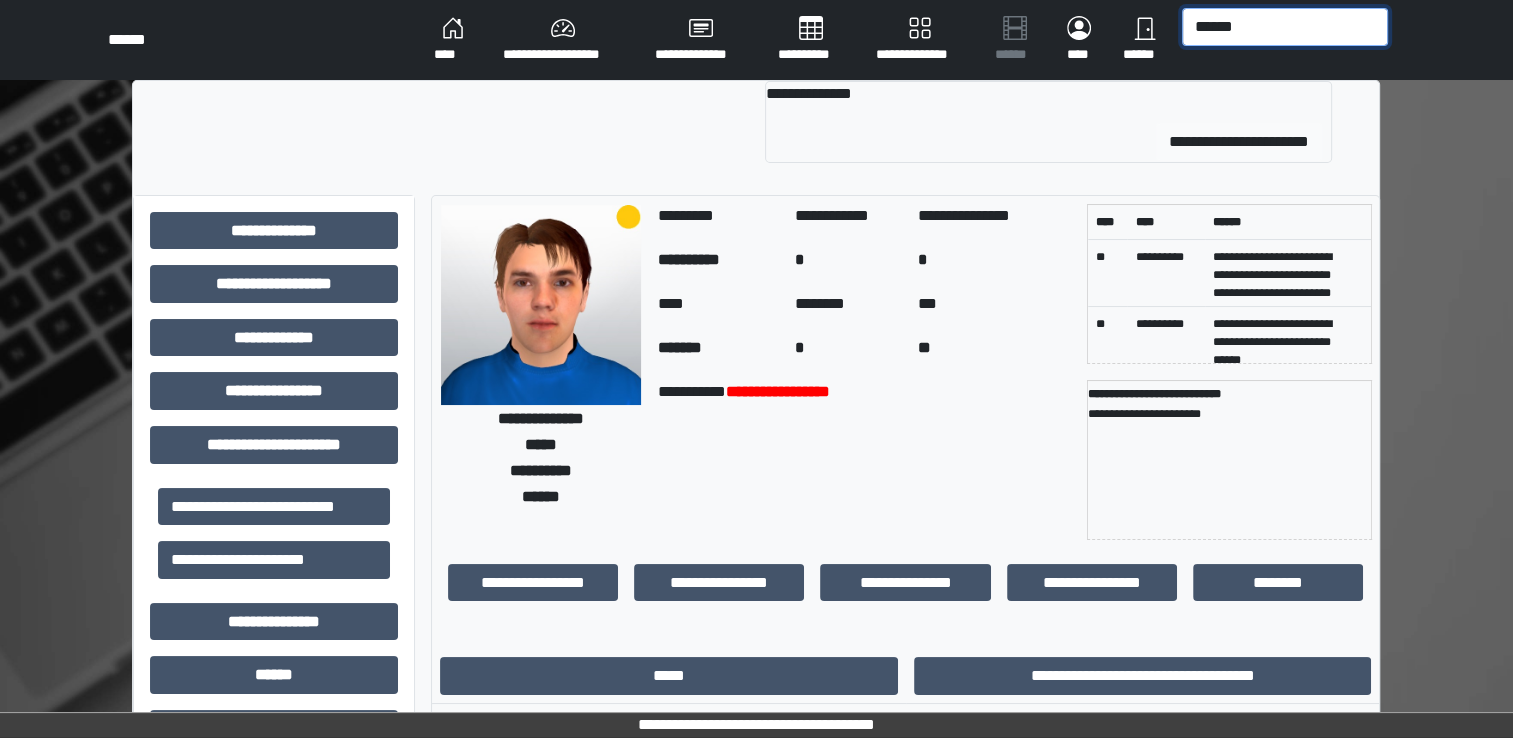 type on "******" 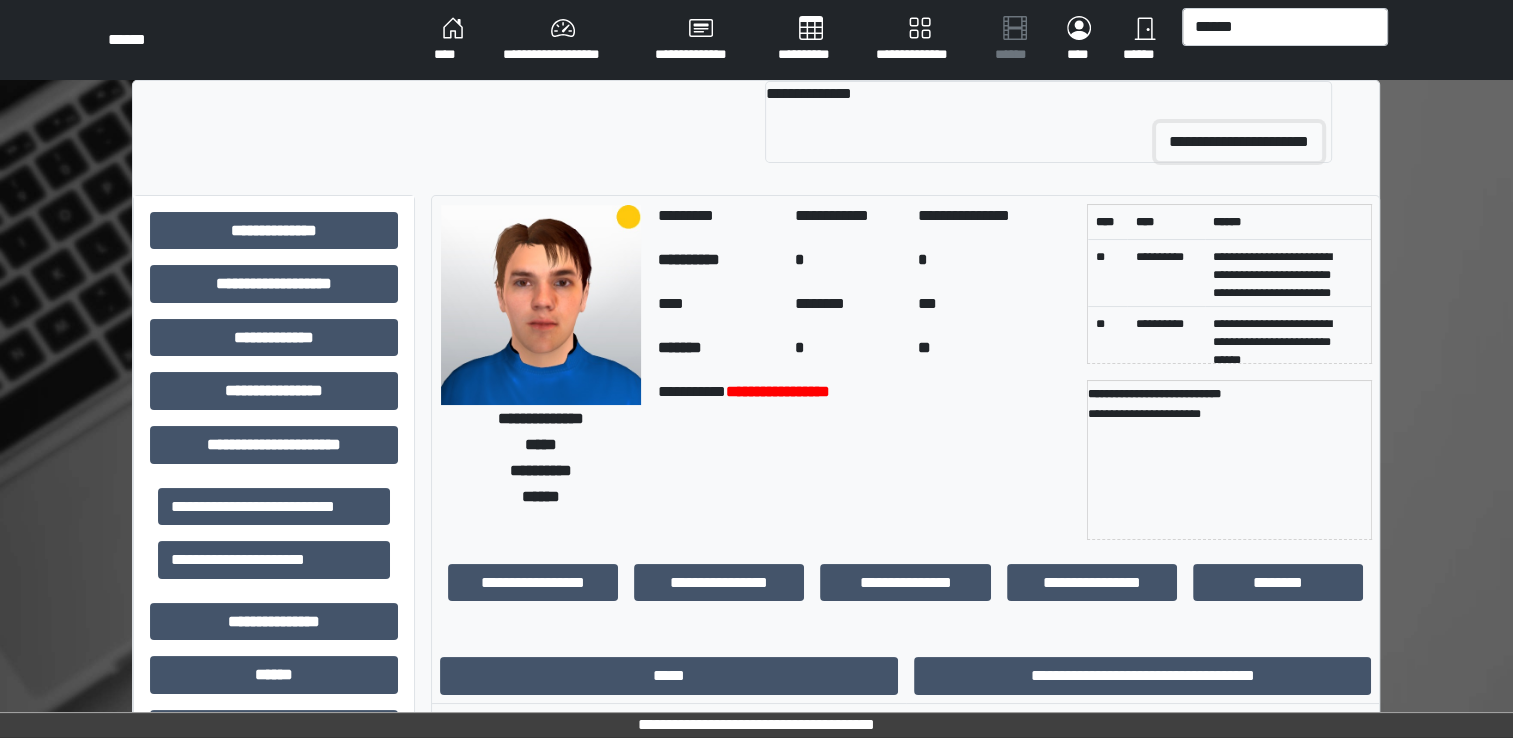 click on "**********" at bounding box center [1239, 142] 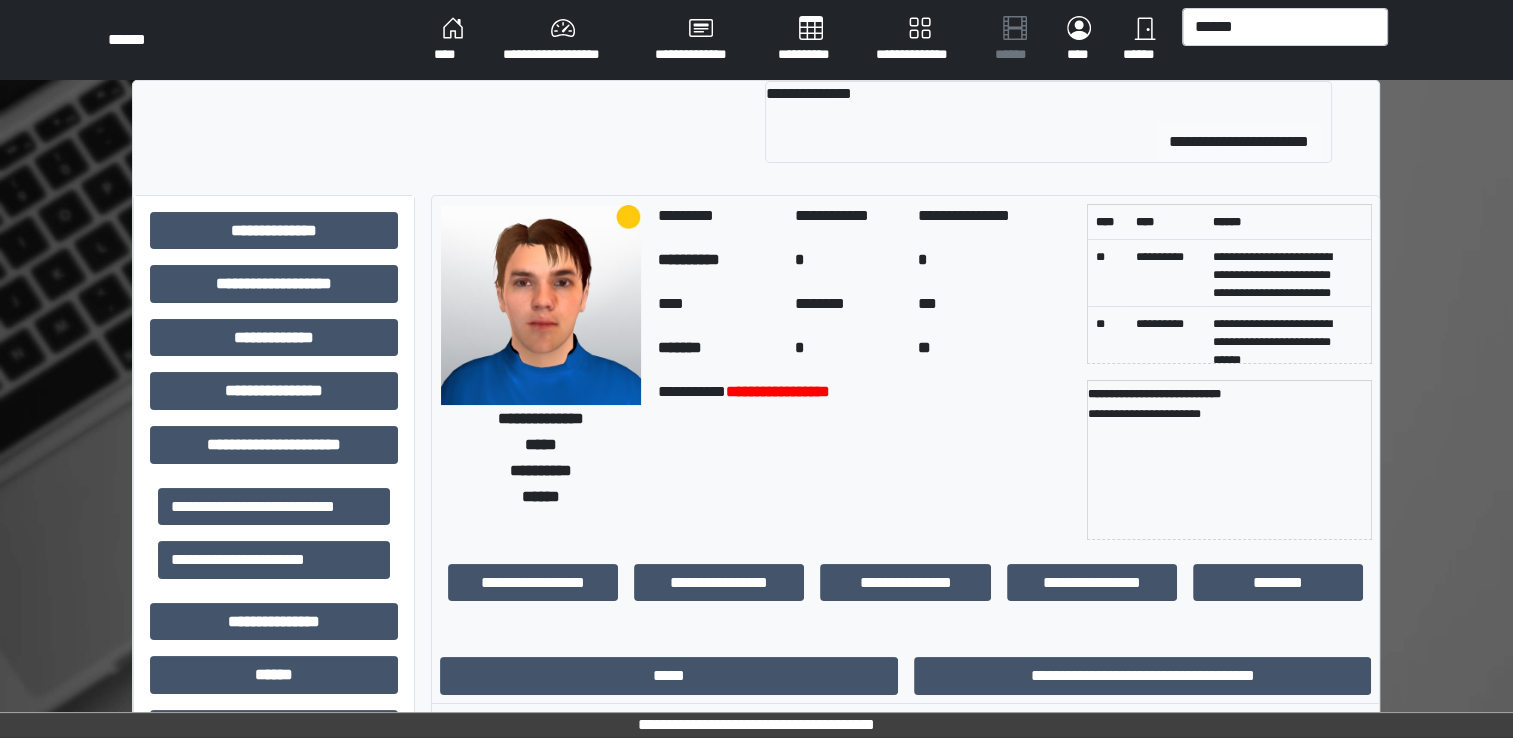 type 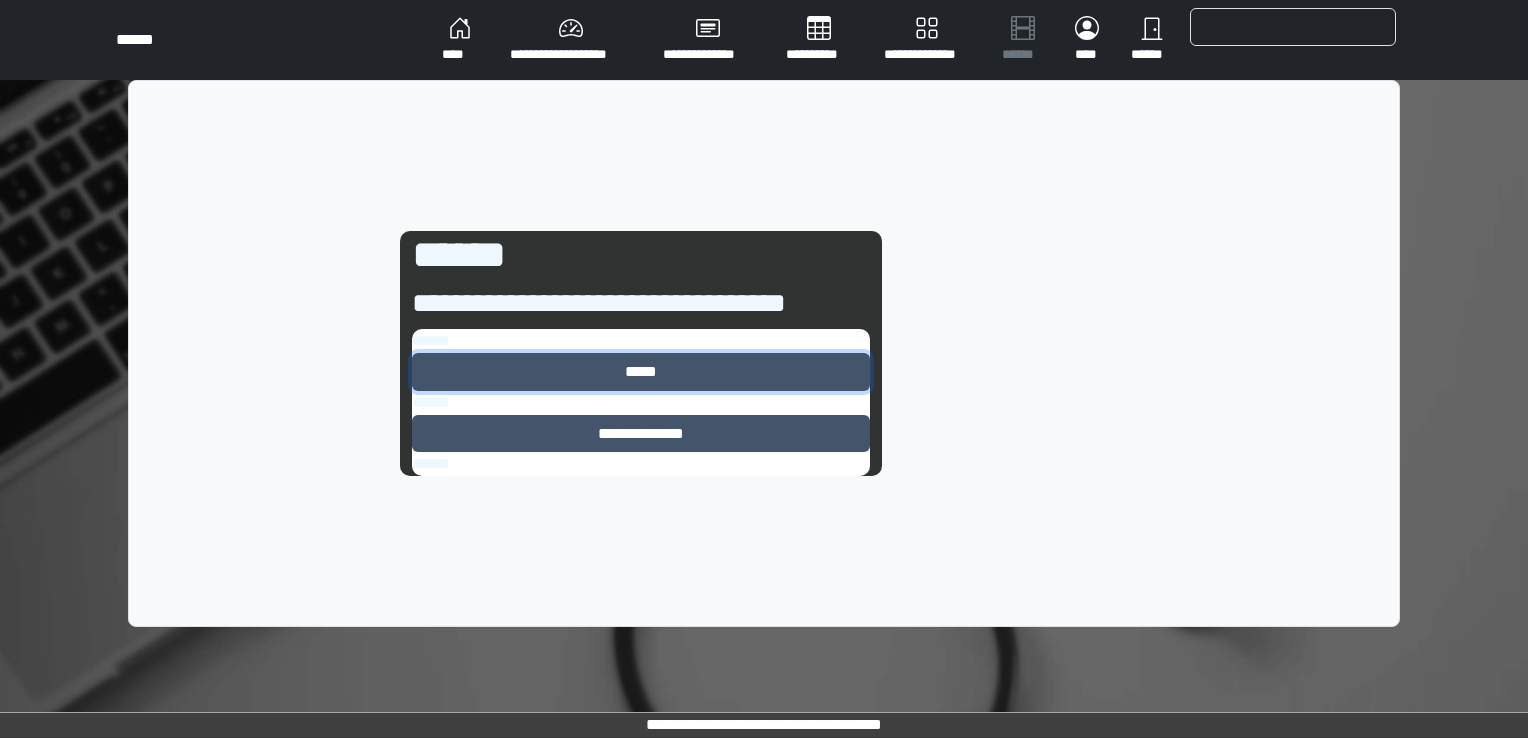 click on "*****" at bounding box center (641, 372) 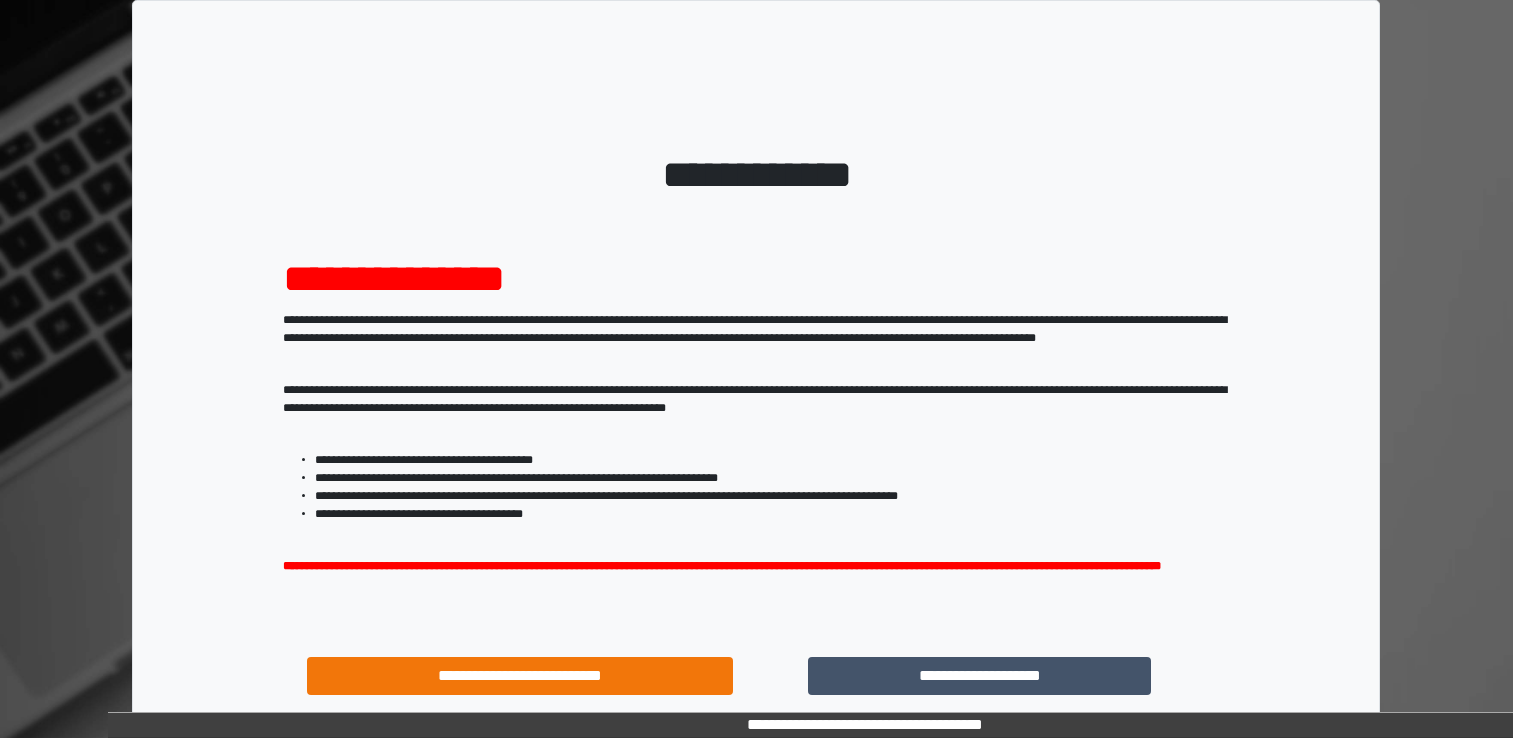 scroll, scrollTop: 0, scrollLeft: 0, axis: both 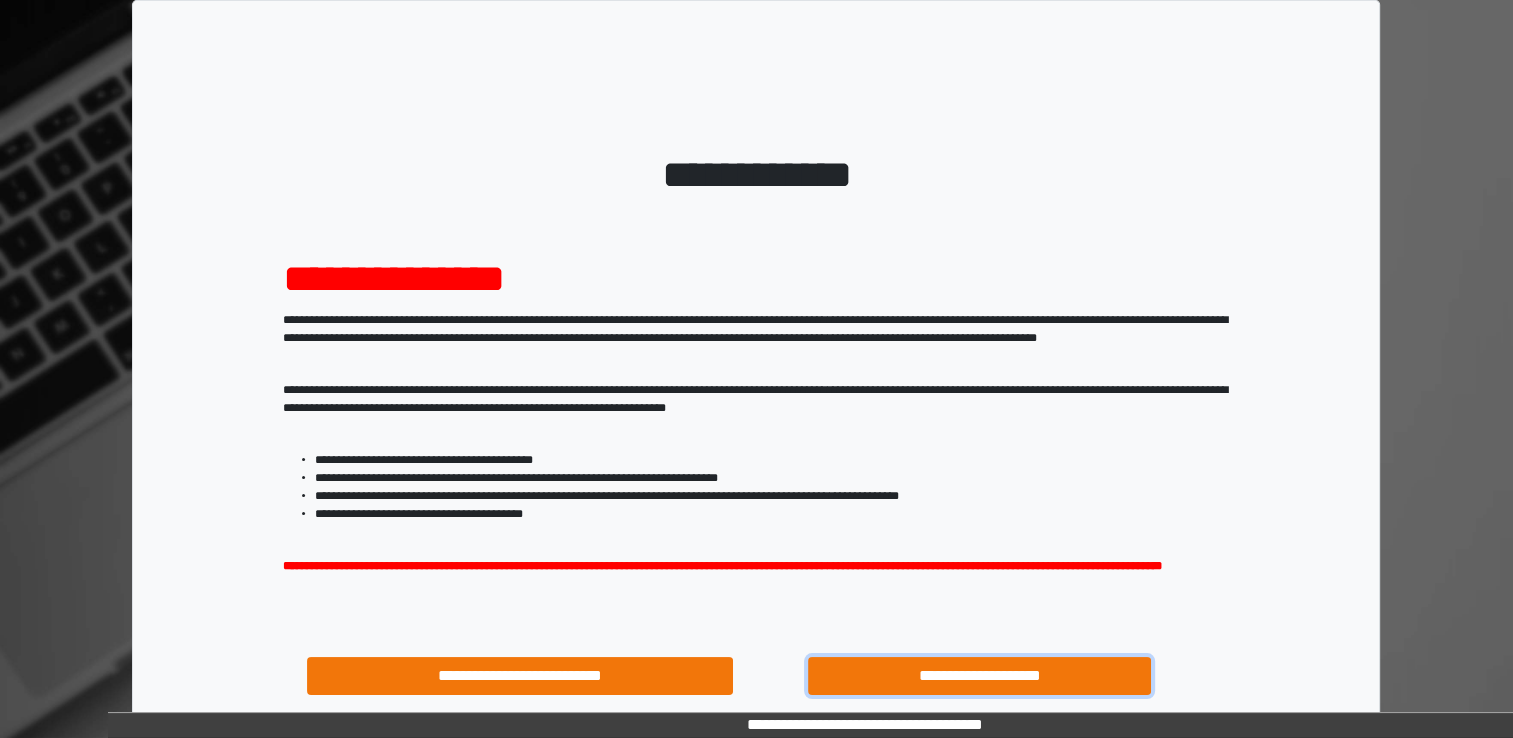 click on "**********" at bounding box center [980, 676] 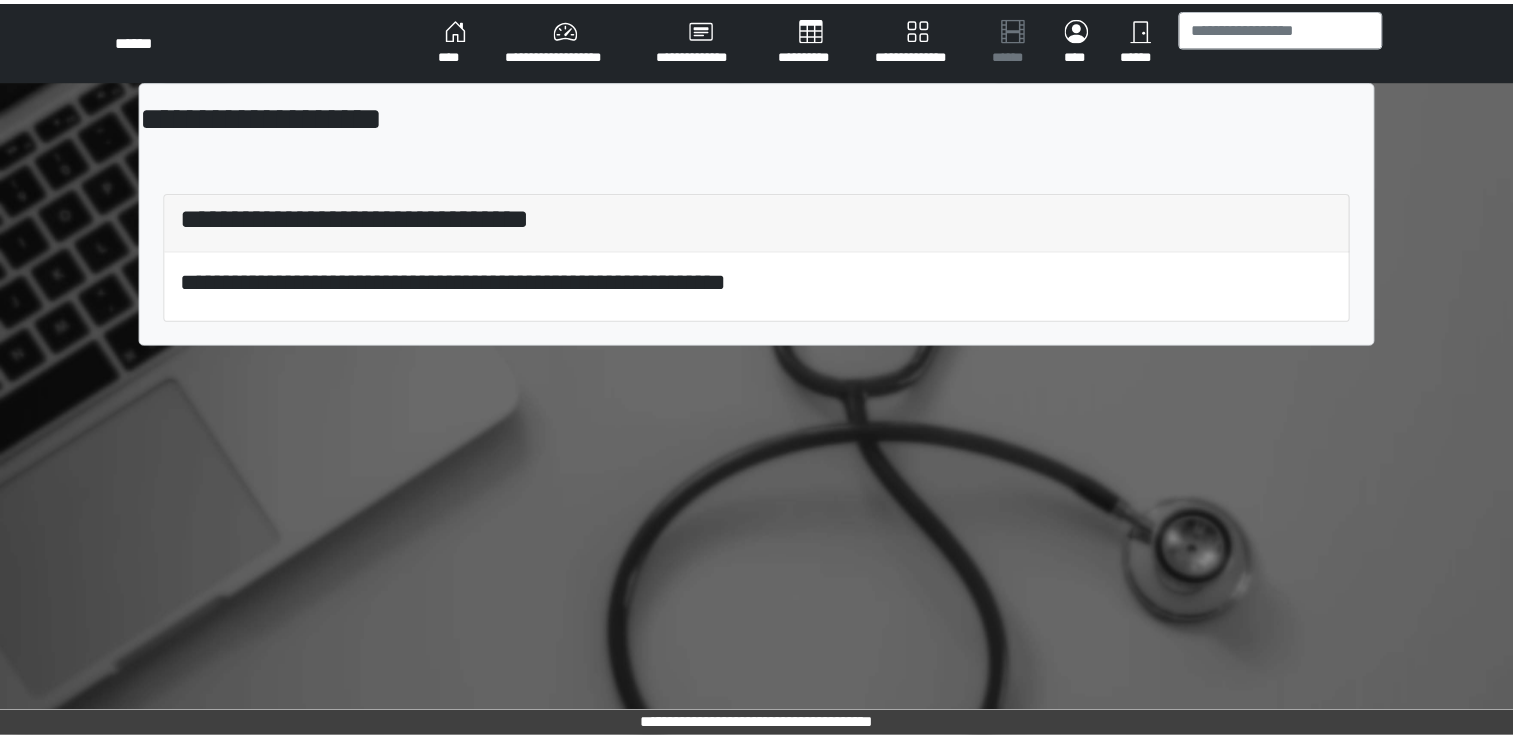 scroll, scrollTop: 0, scrollLeft: 0, axis: both 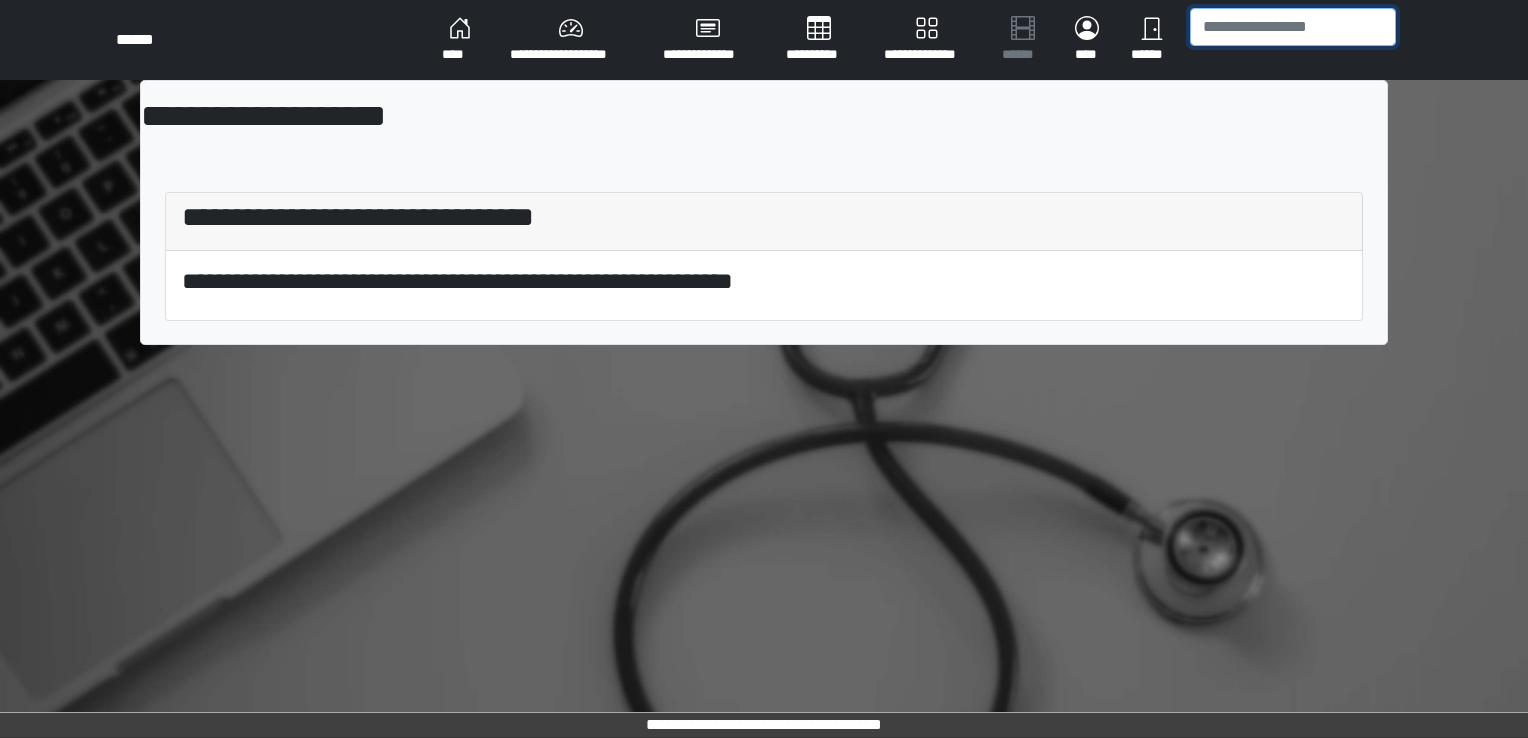 click at bounding box center (1293, 27) 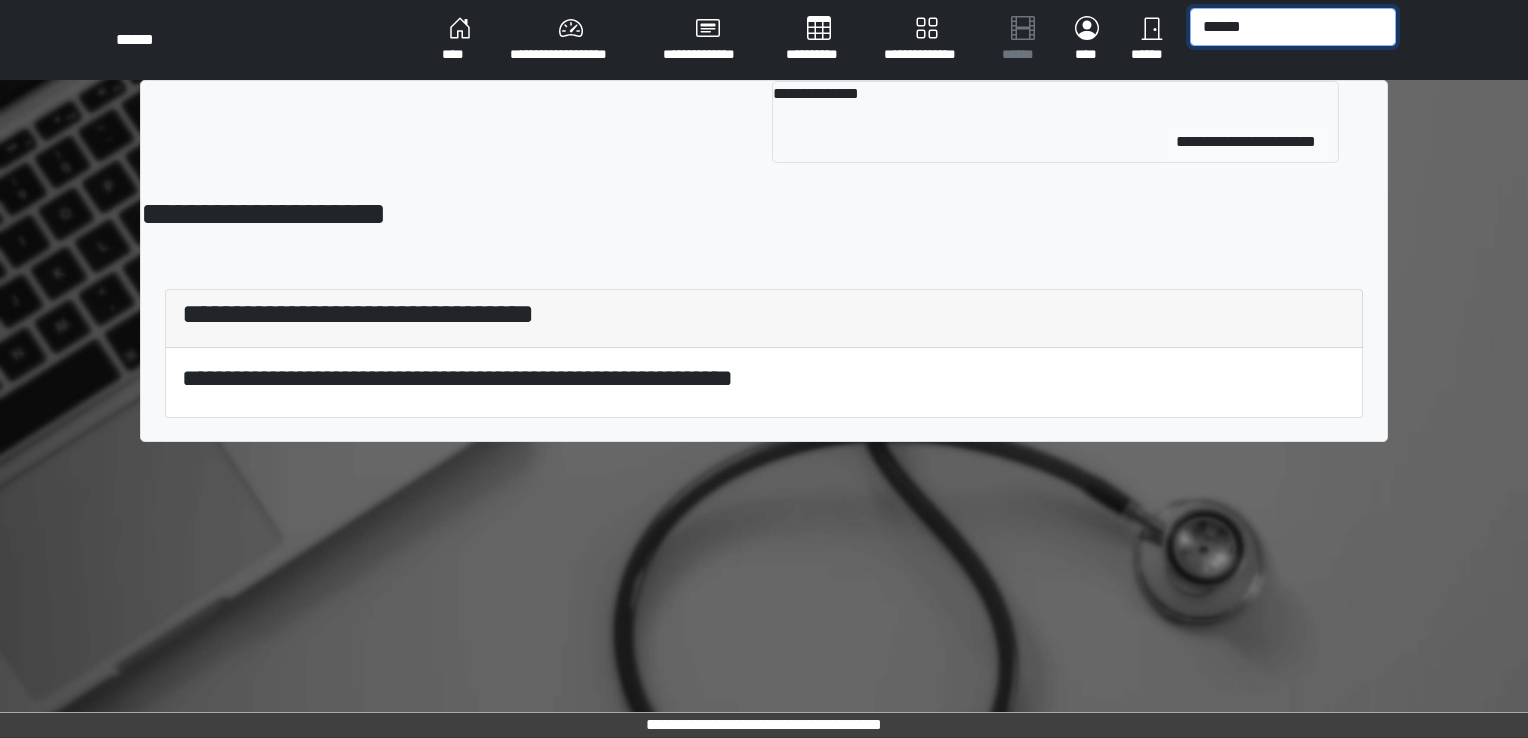 type on "******" 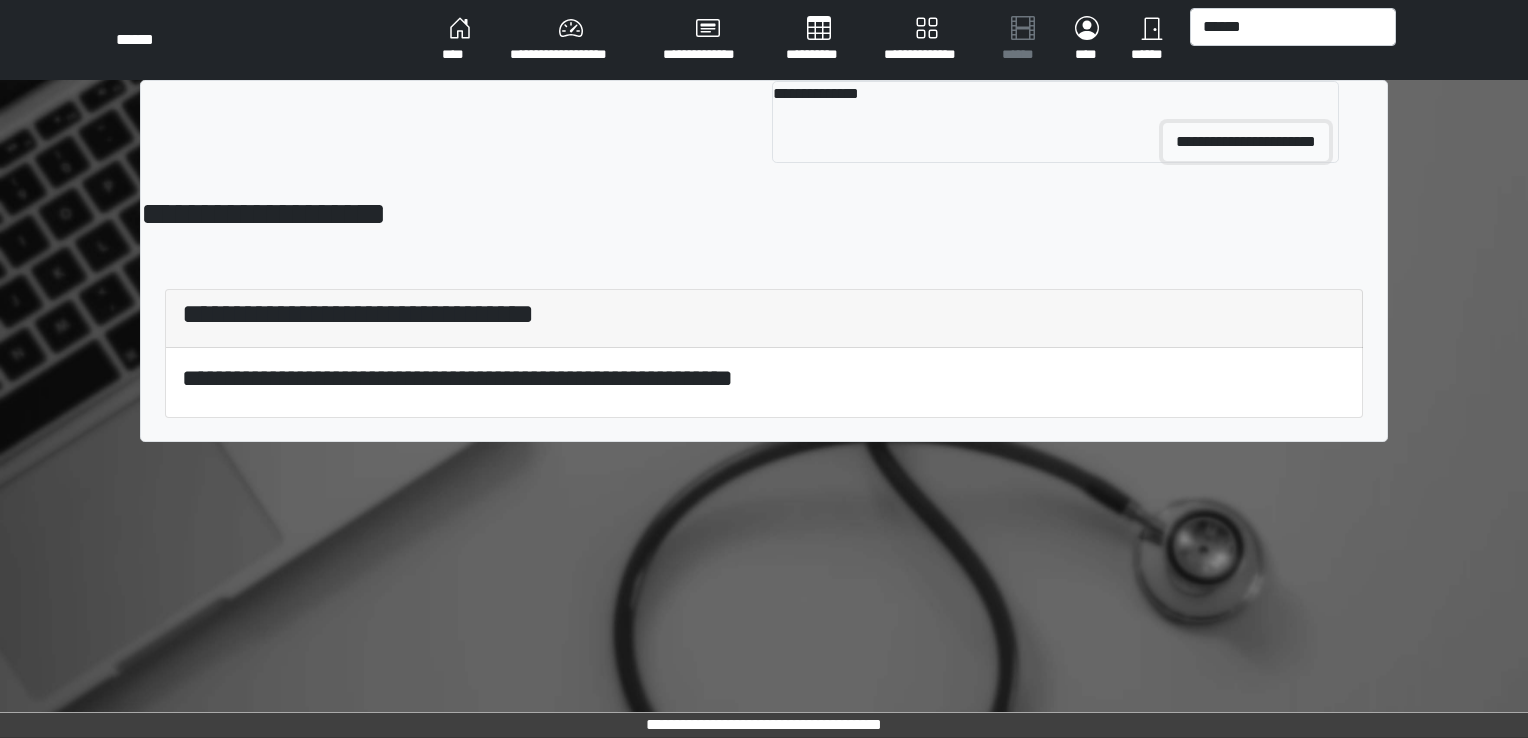 click on "**********" at bounding box center [1246, 142] 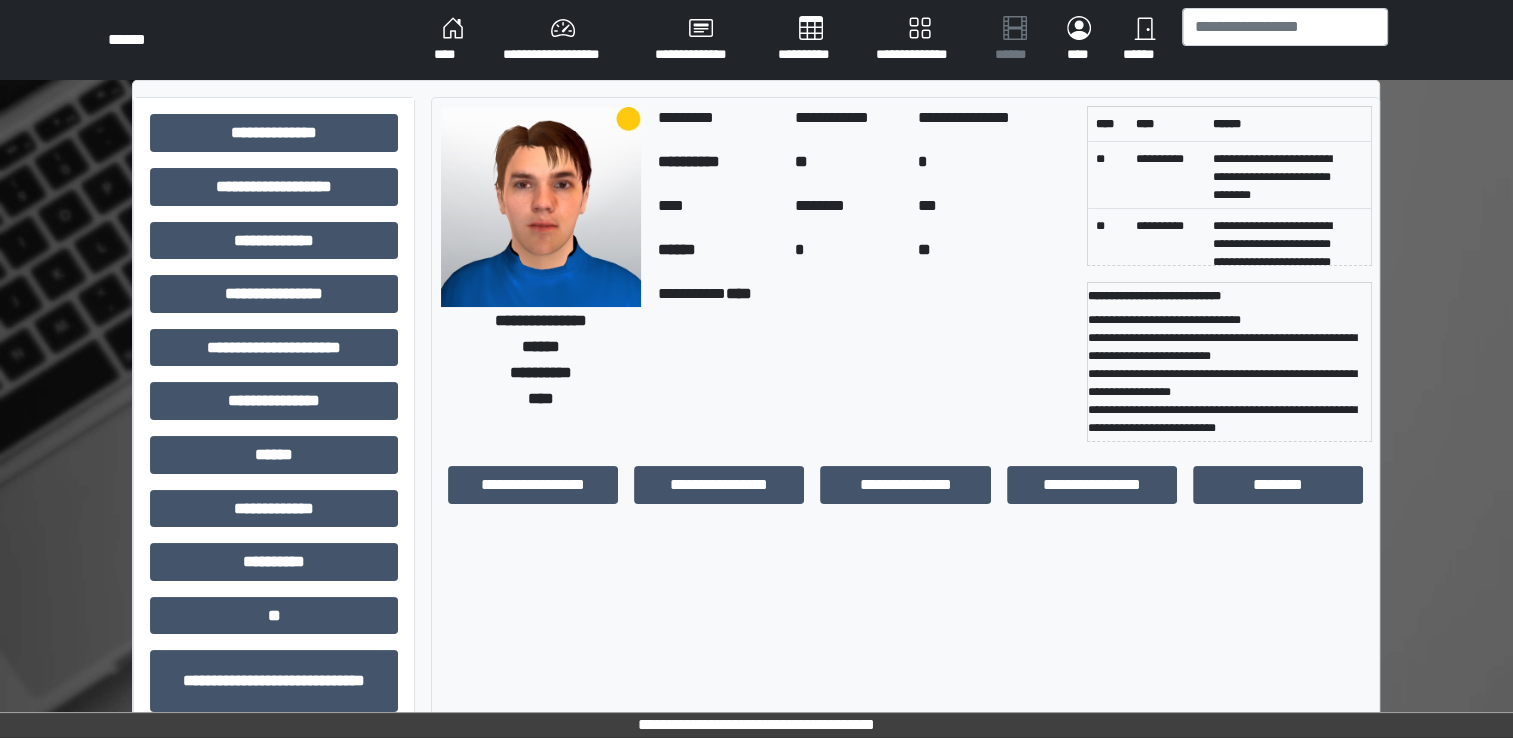 scroll, scrollTop: 55, scrollLeft: 0, axis: vertical 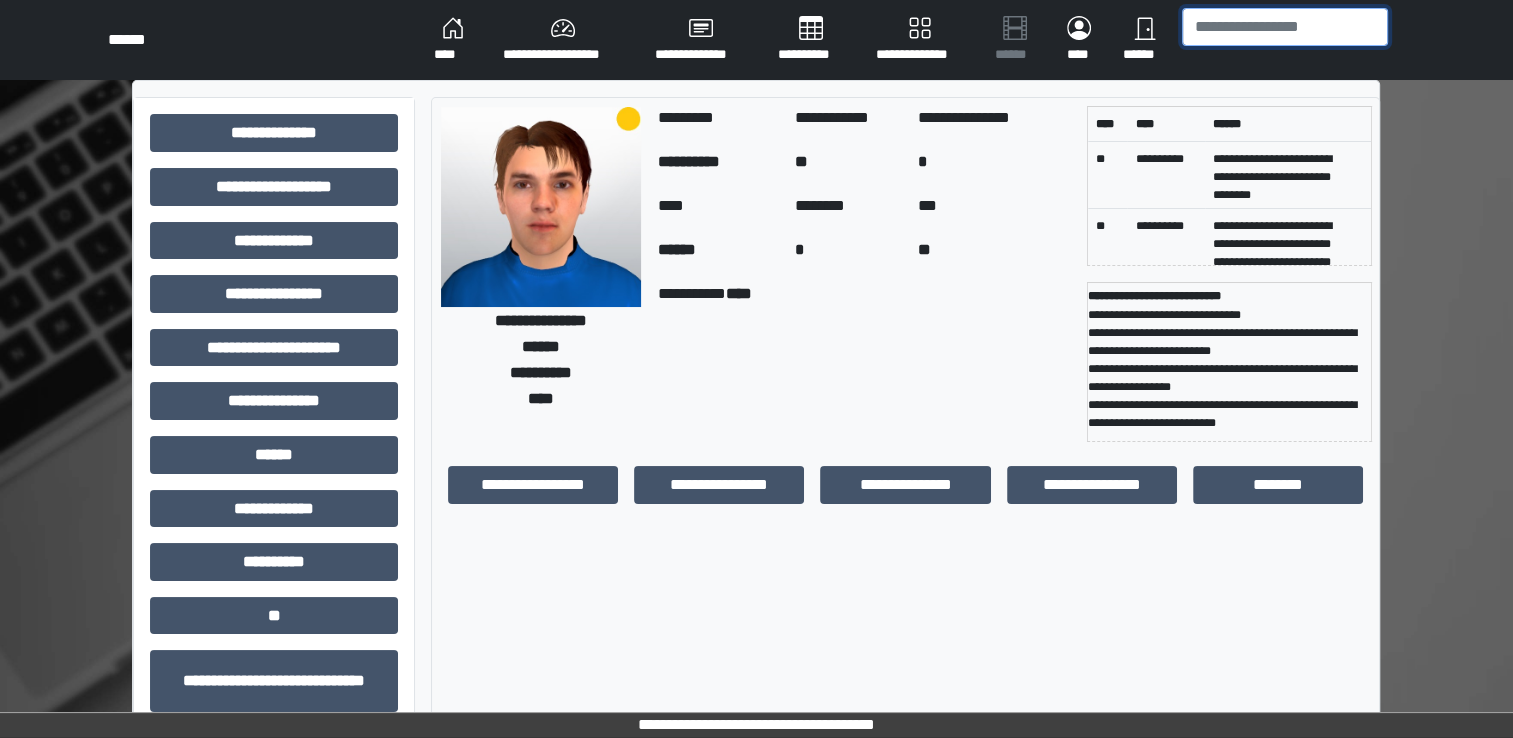 click at bounding box center (1285, 27) 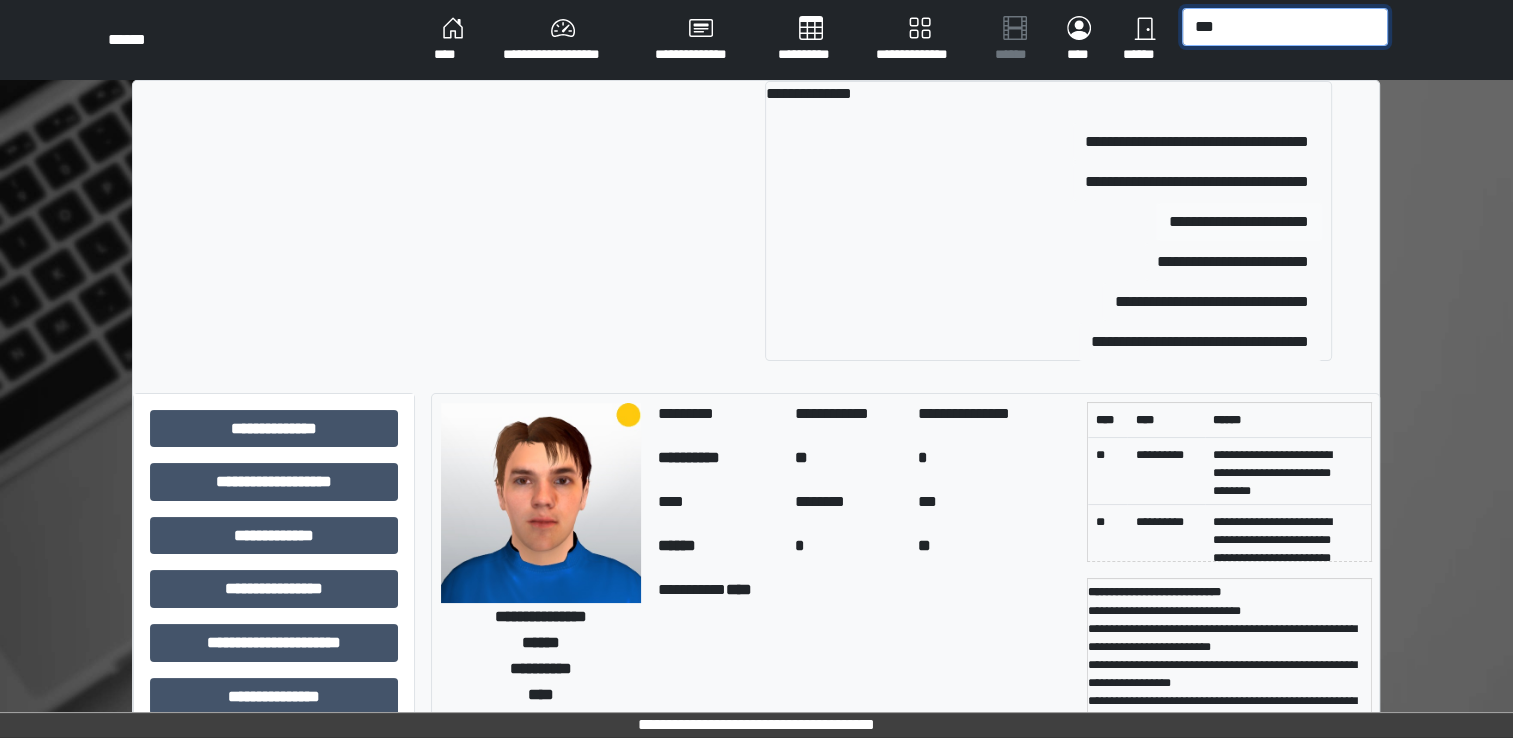 type on "***" 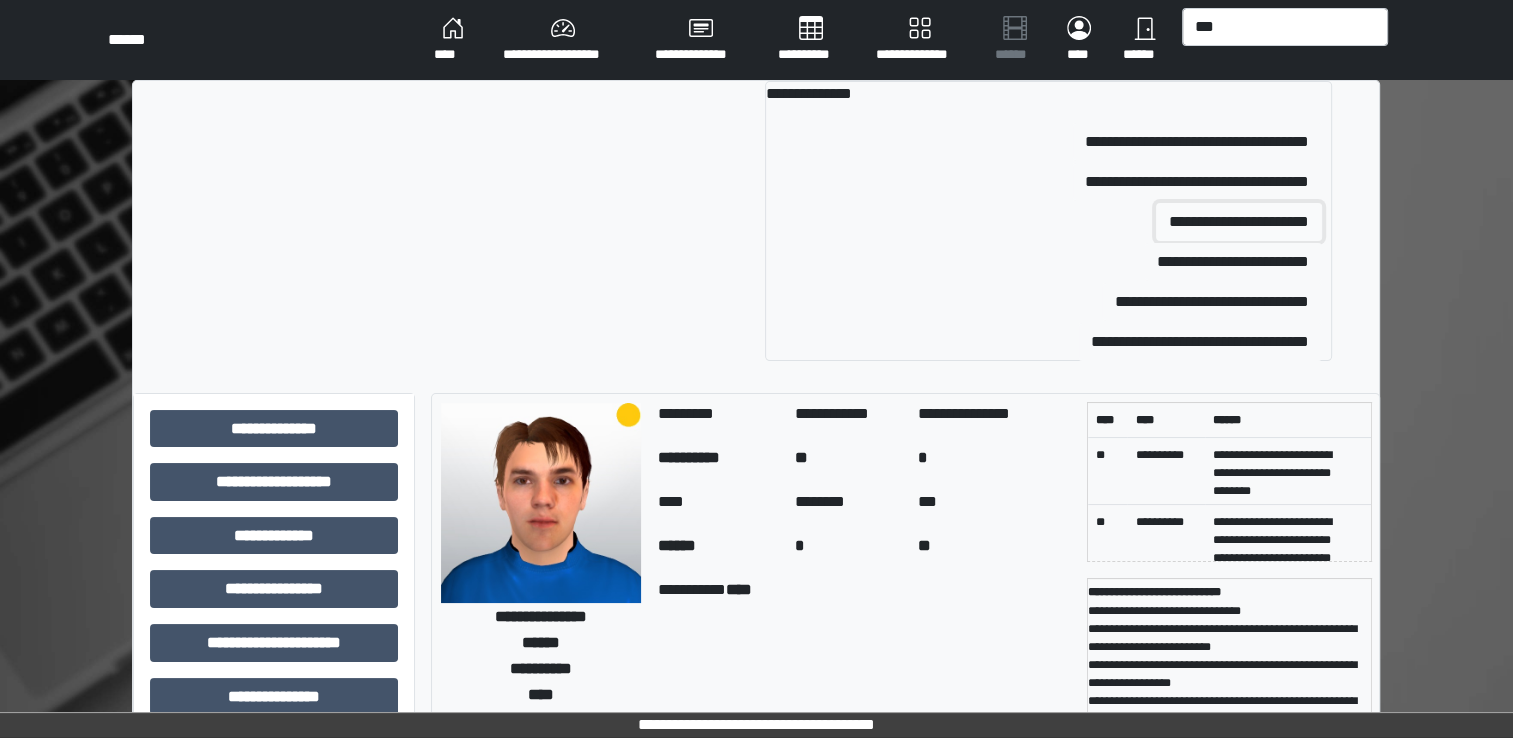 click on "**********" at bounding box center (1239, 222) 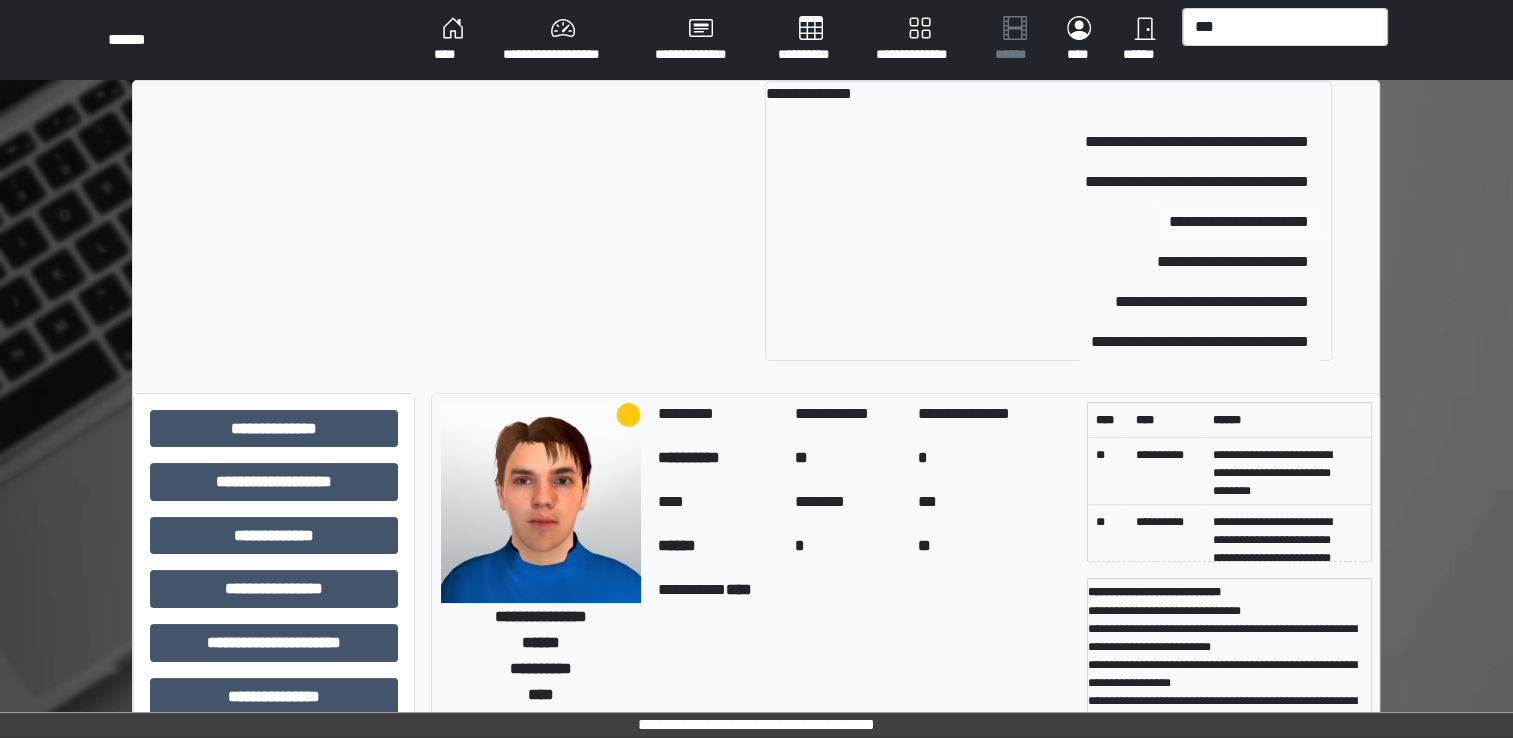 type 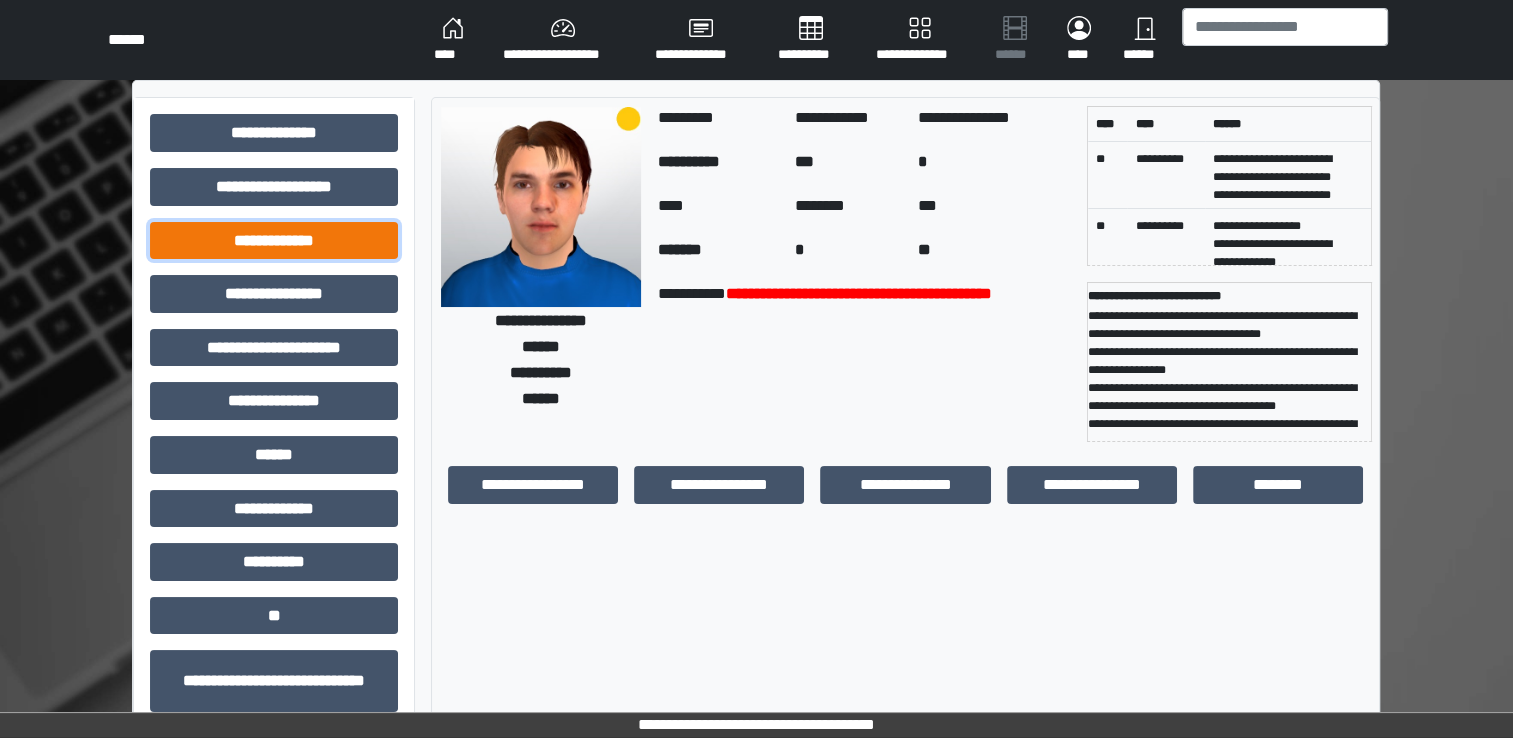 click on "**********" at bounding box center [274, 241] 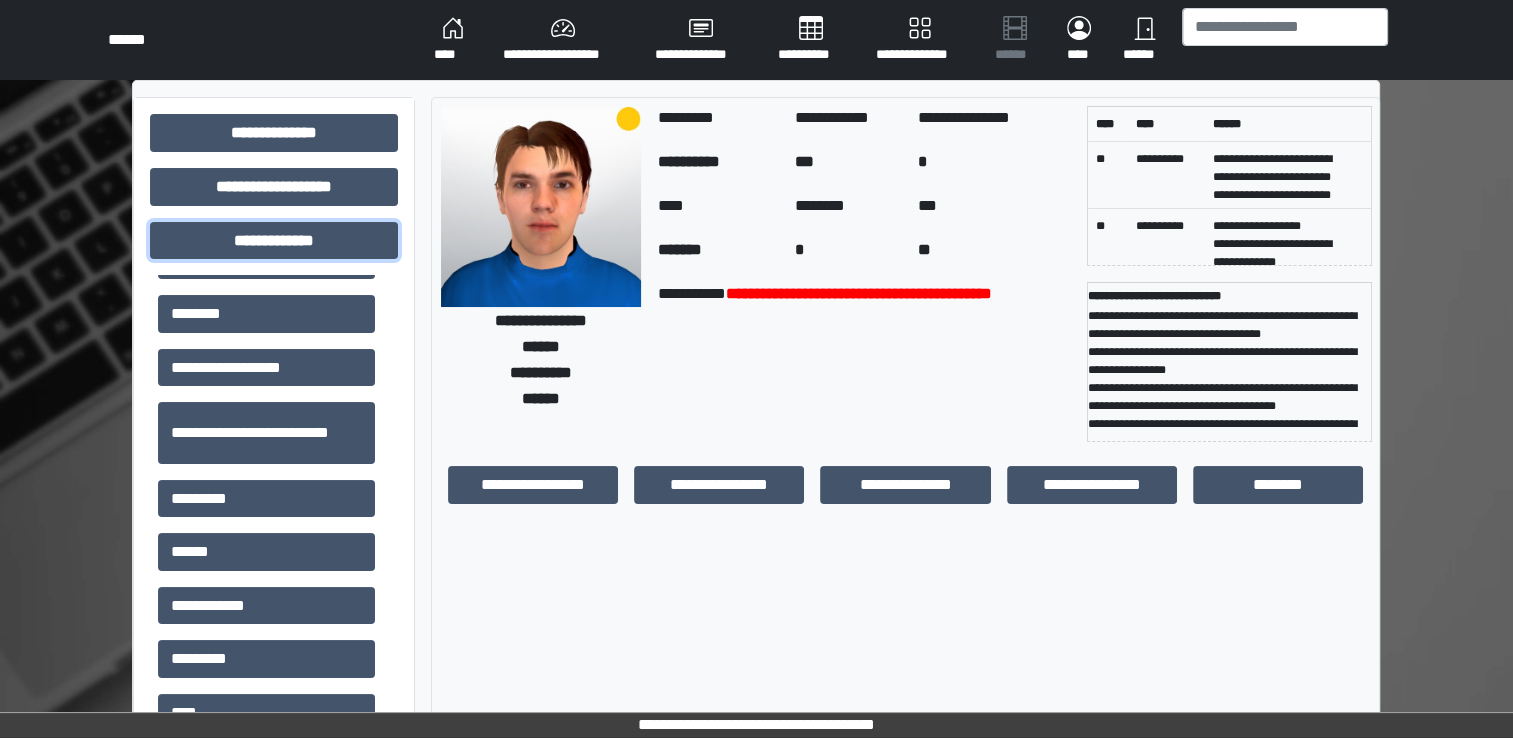 scroll, scrollTop: 421, scrollLeft: 0, axis: vertical 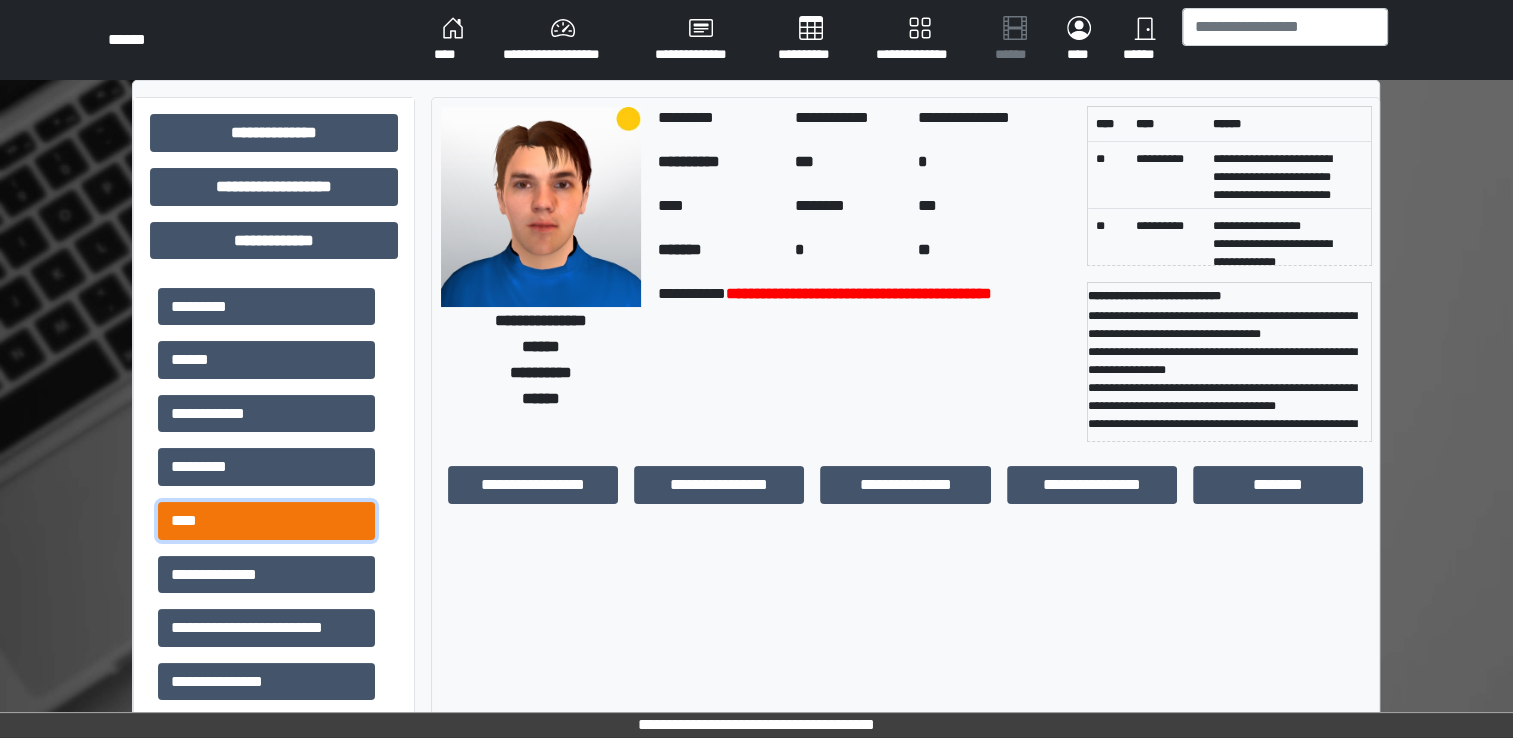 click on "****" at bounding box center [266, 521] 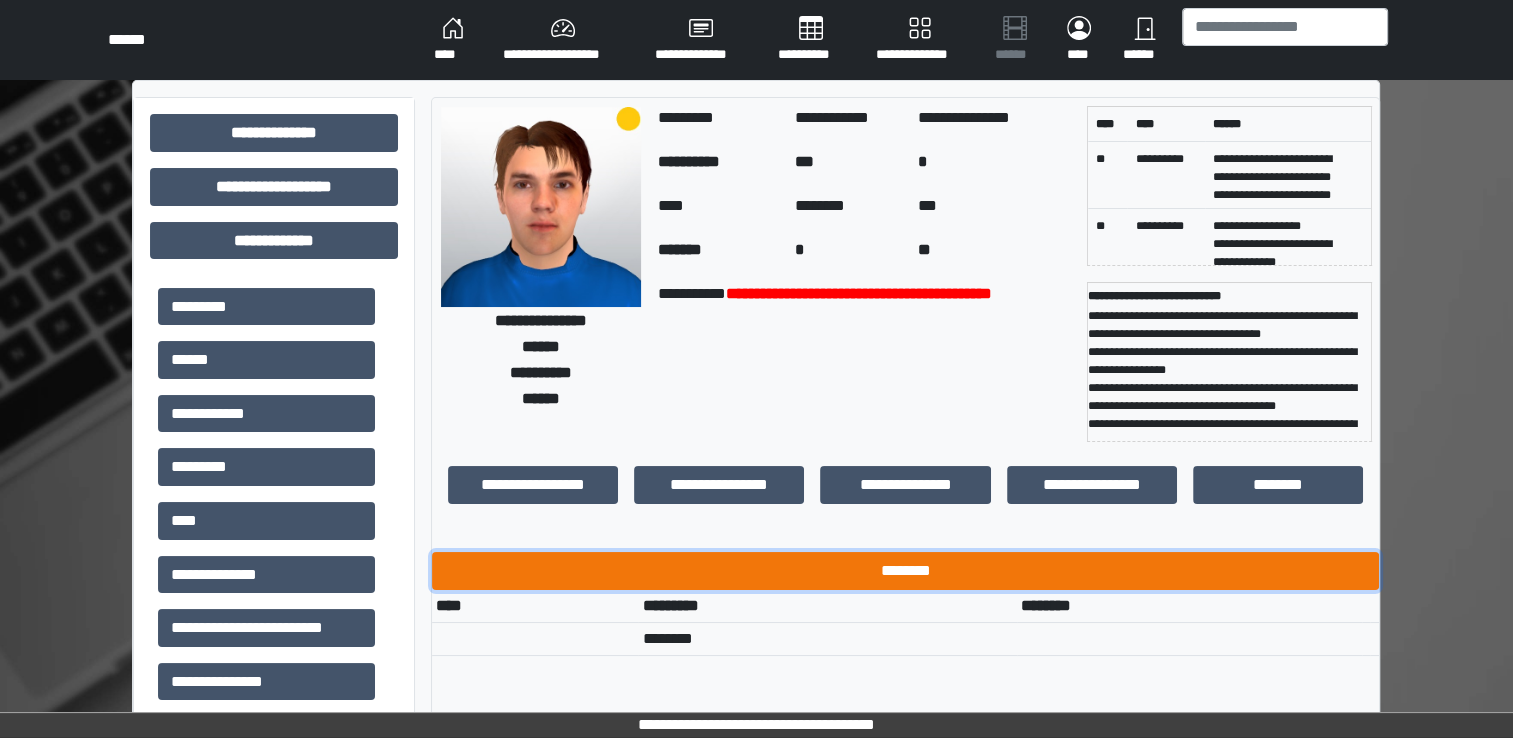 click on "********" at bounding box center [905, 571] 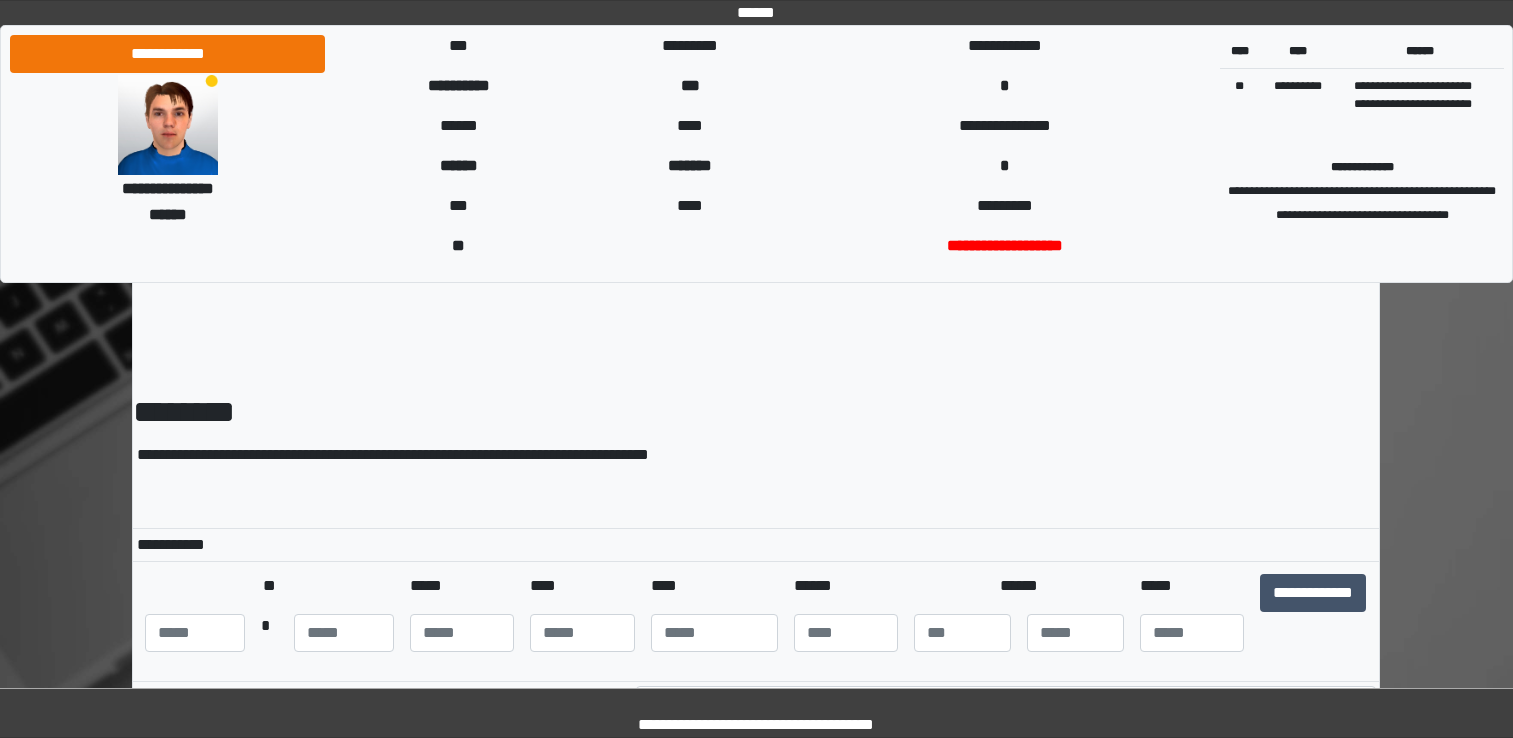 scroll, scrollTop: 0, scrollLeft: 0, axis: both 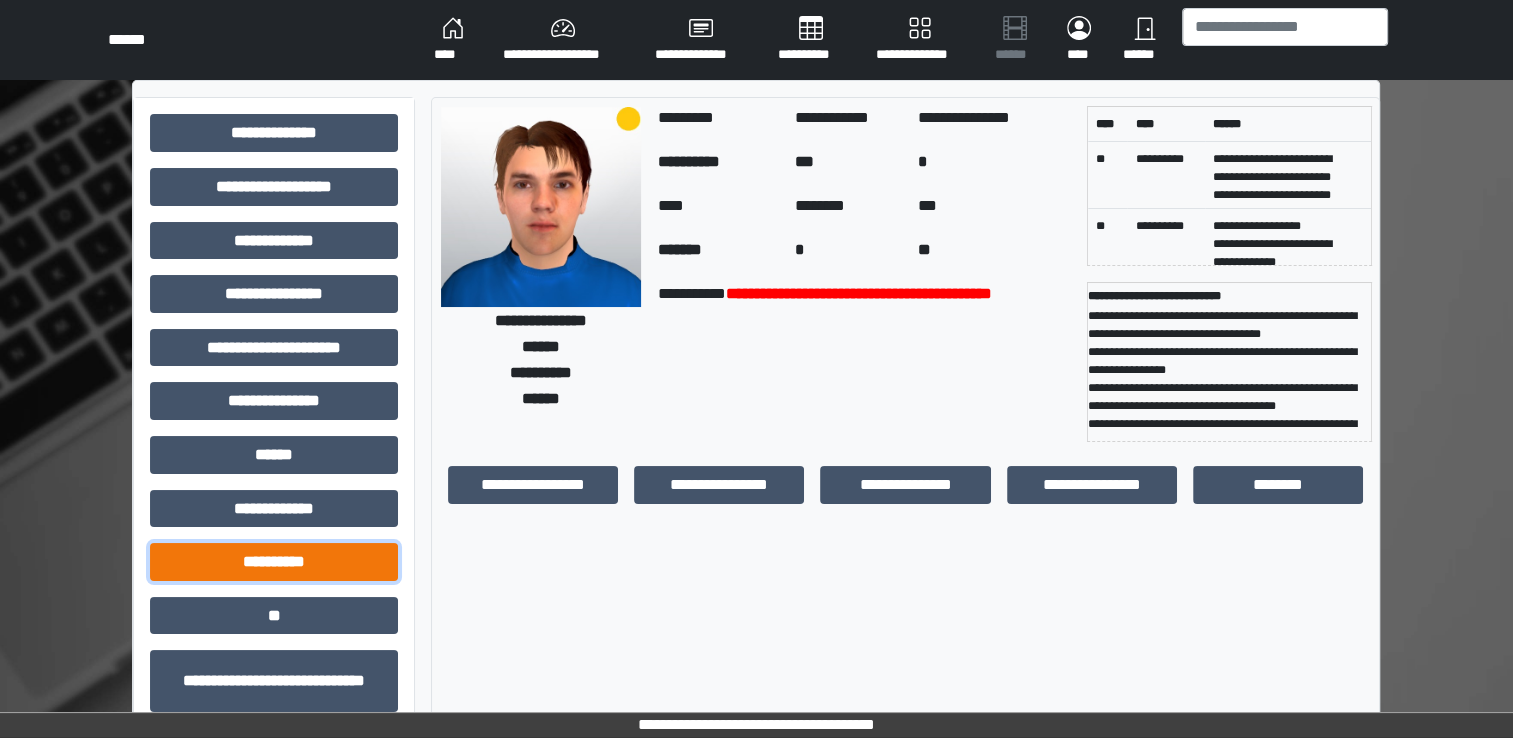 click on "**********" at bounding box center (274, 562) 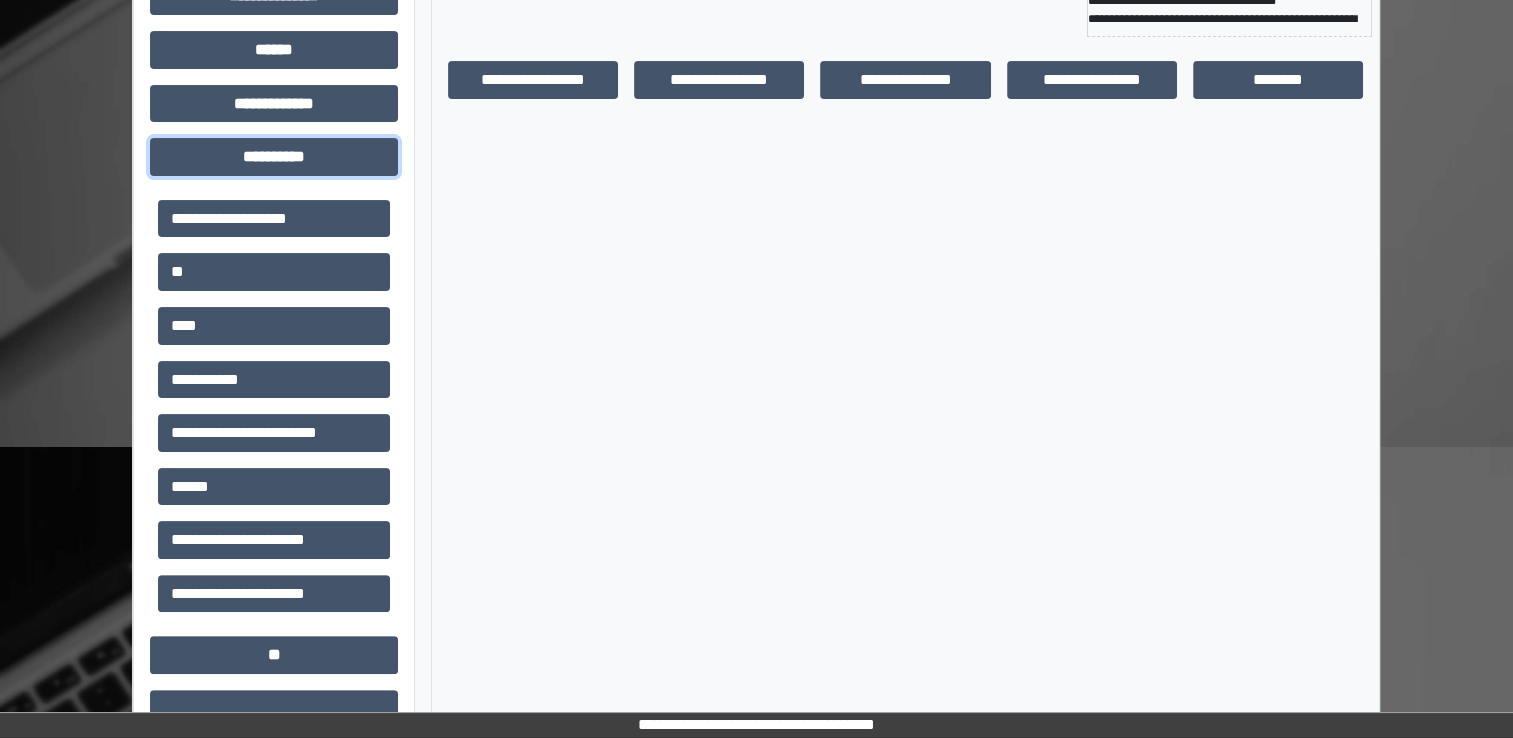 scroll, scrollTop: 407, scrollLeft: 0, axis: vertical 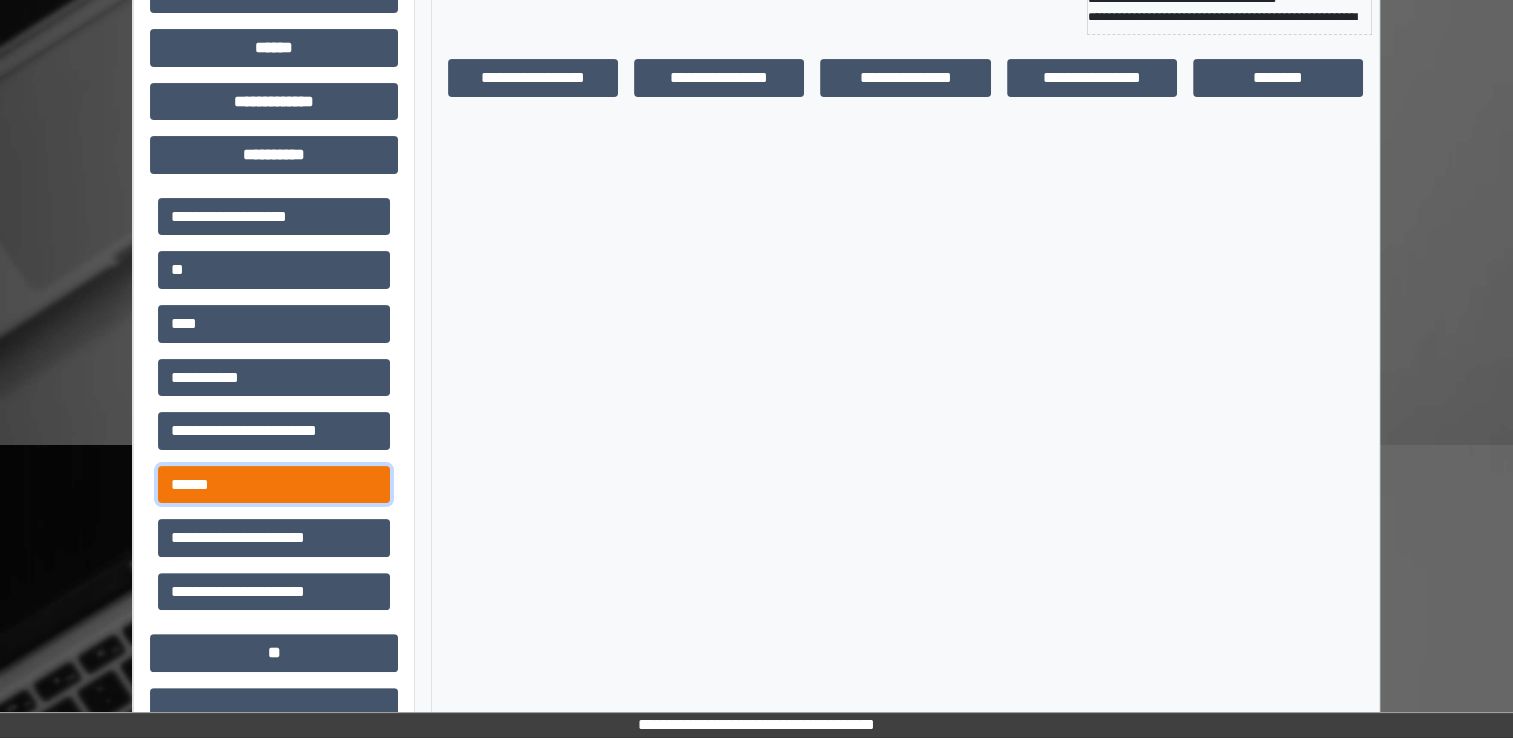 click on "******" at bounding box center (274, 485) 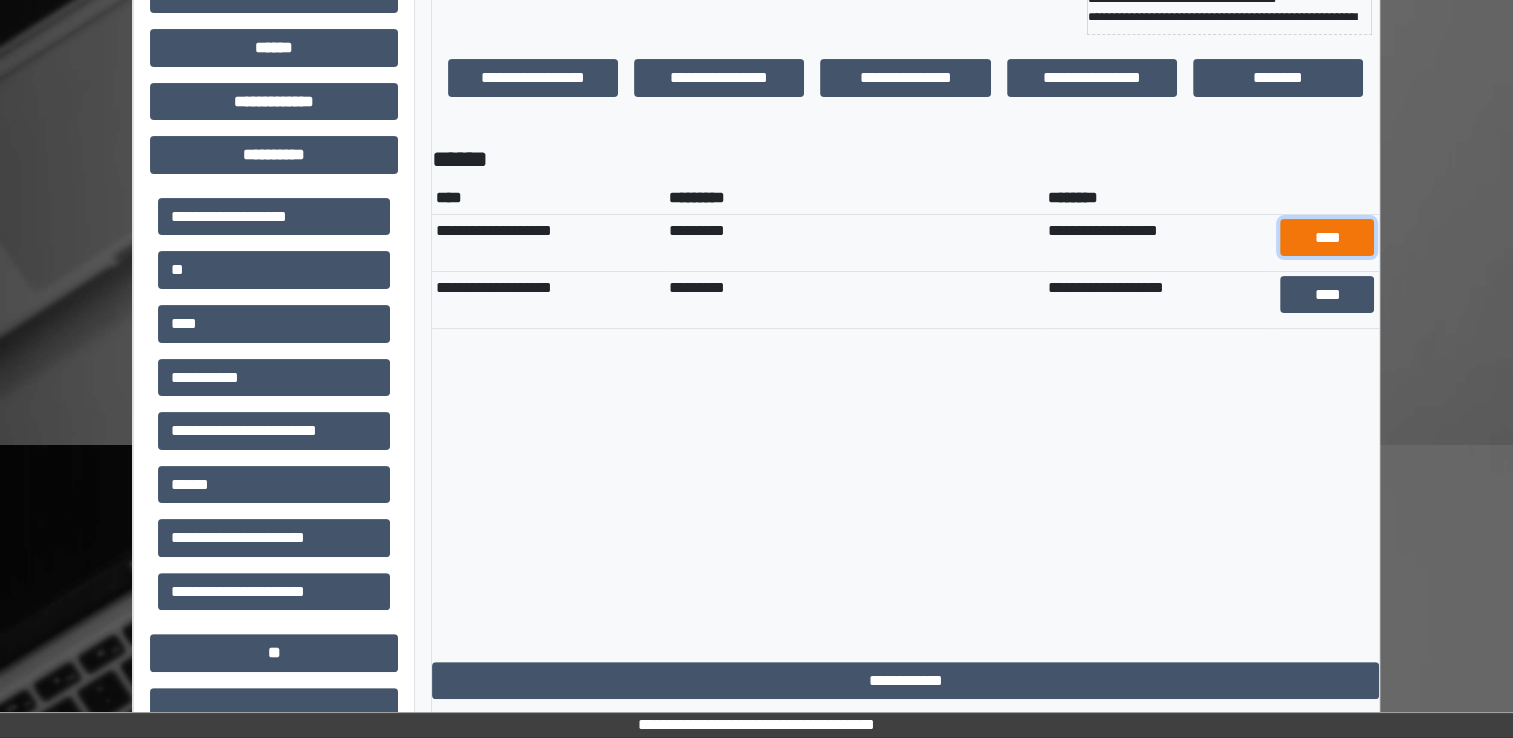 click on "****" at bounding box center (1327, 238) 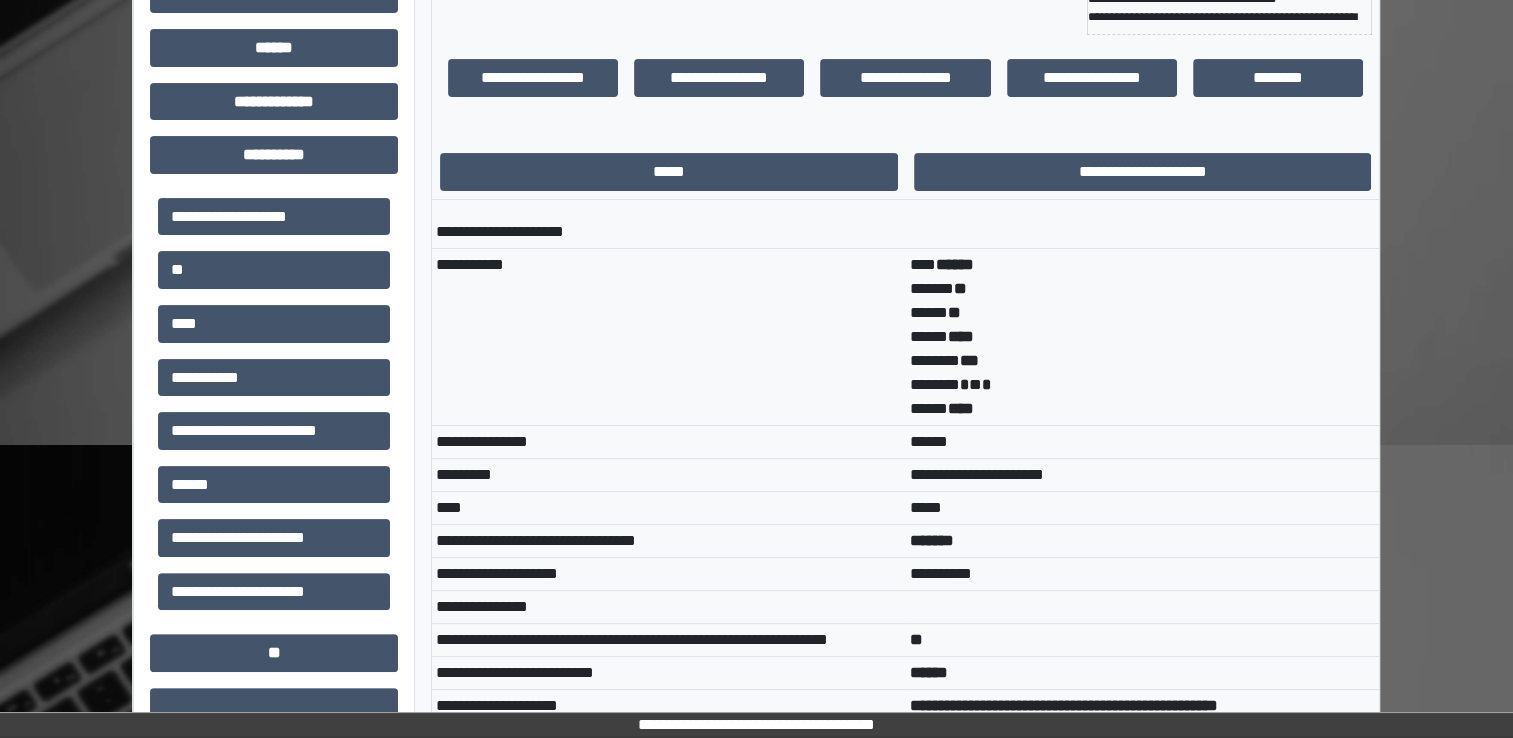 scroll, scrollTop: 0, scrollLeft: 0, axis: both 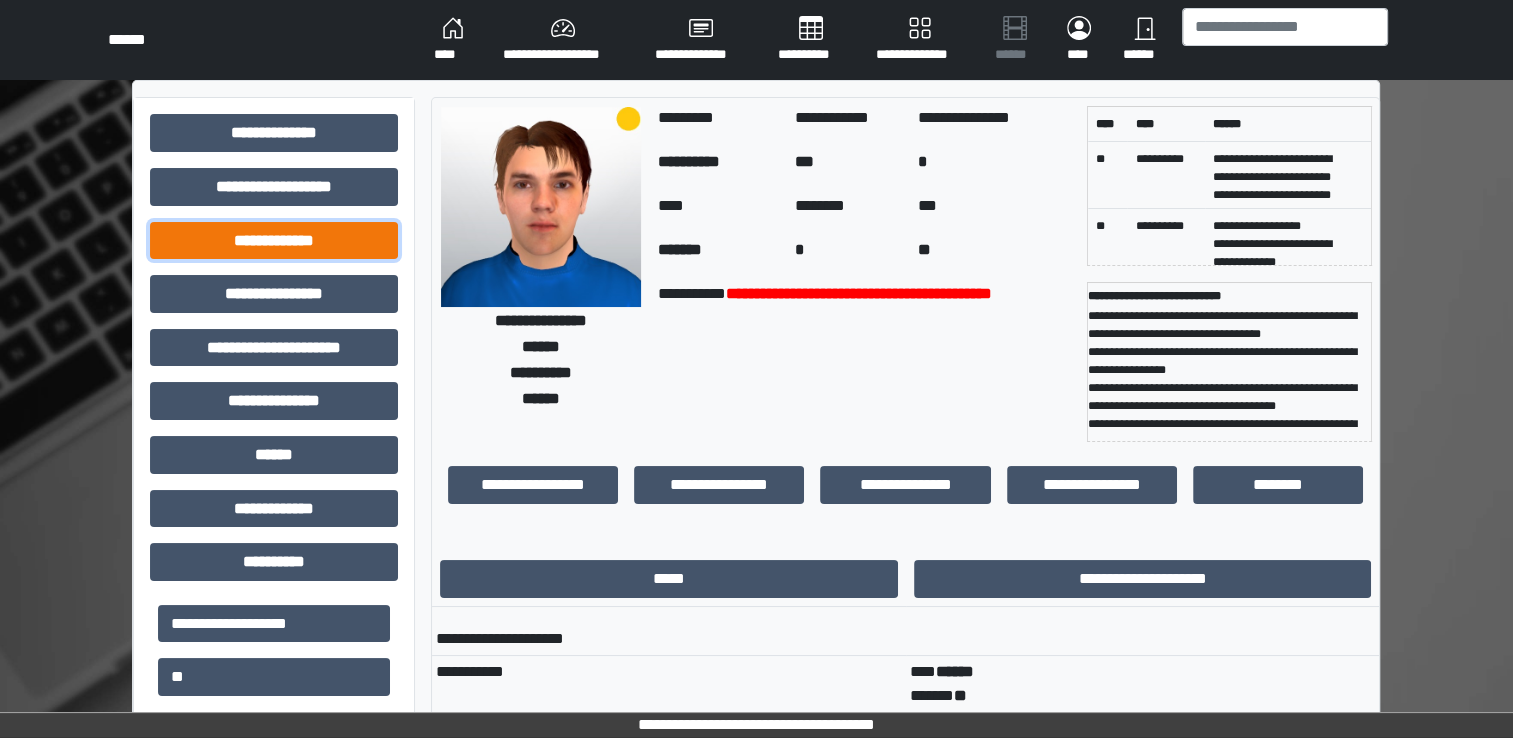 click on "**********" at bounding box center (274, 241) 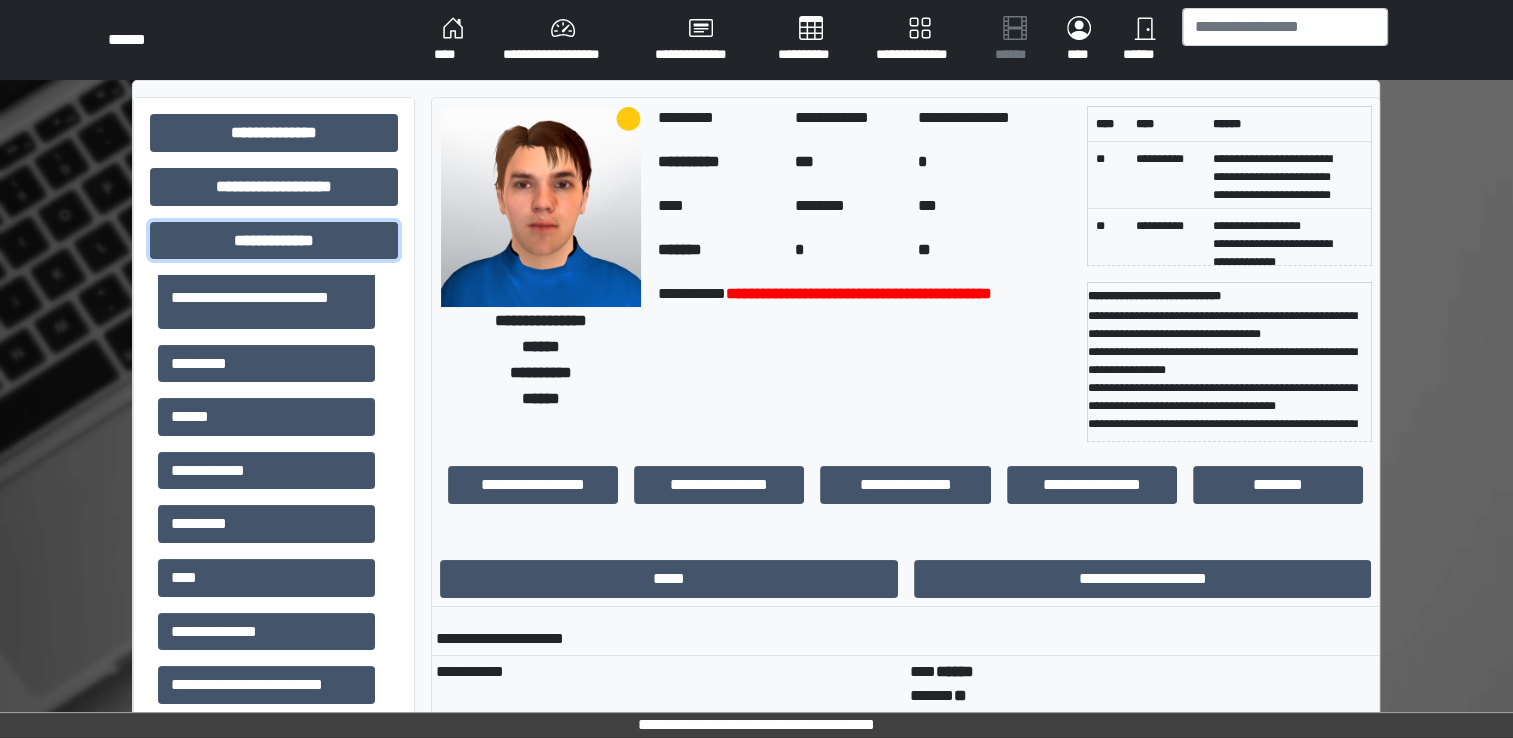 scroll, scrollTop: 590, scrollLeft: 0, axis: vertical 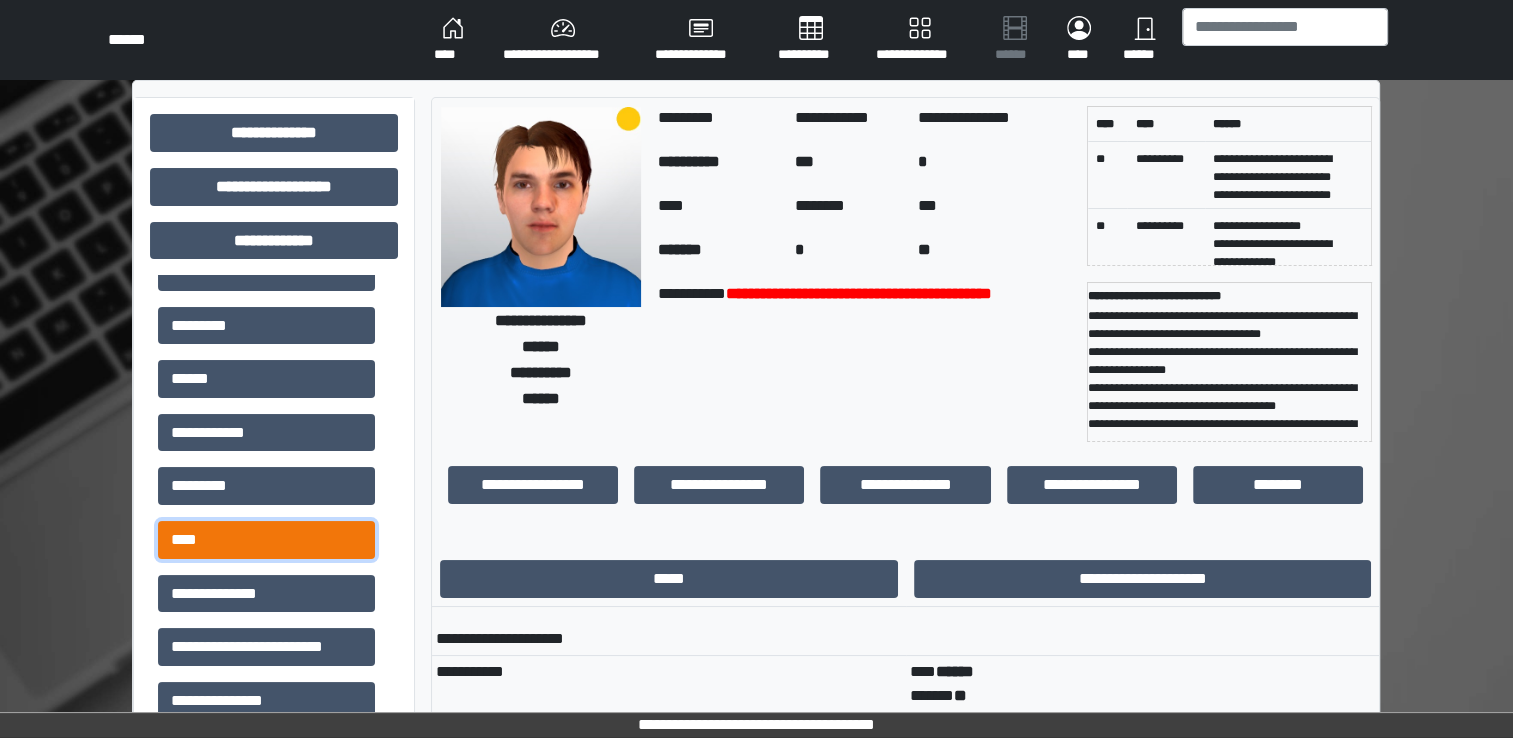 click on "****" at bounding box center (266, 540) 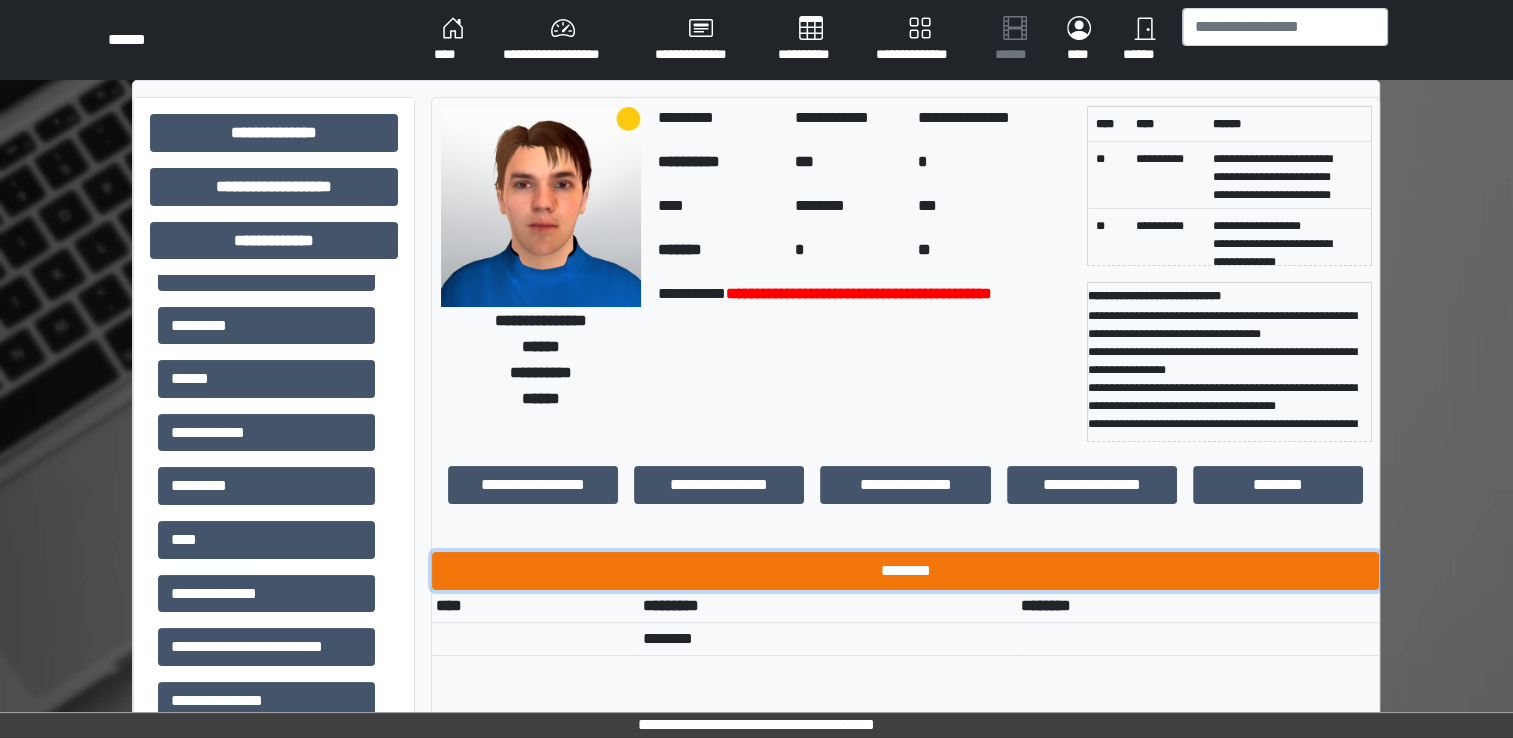 click on "********" at bounding box center (905, 571) 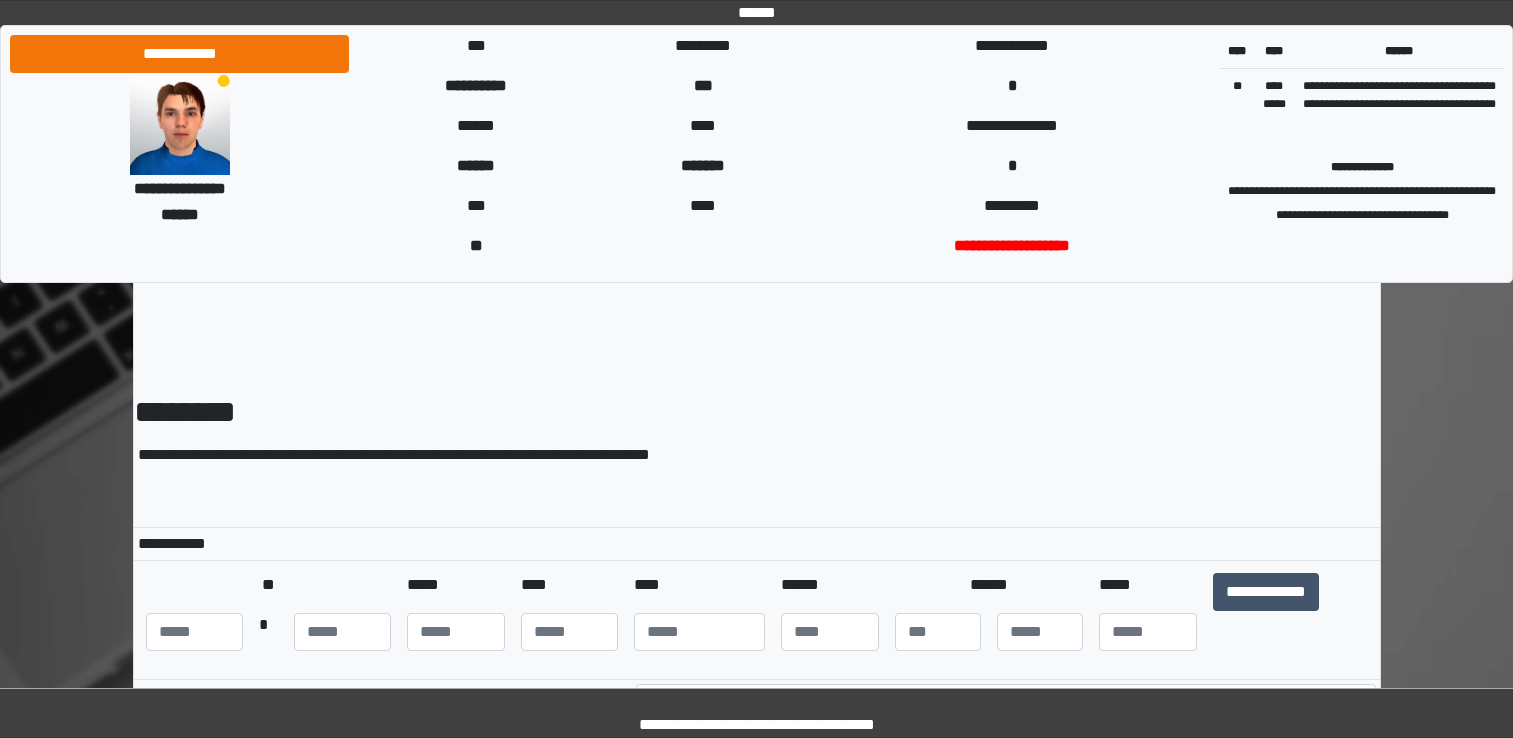 scroll, scrollTop: 0, scrollLeft: 0, axis: both 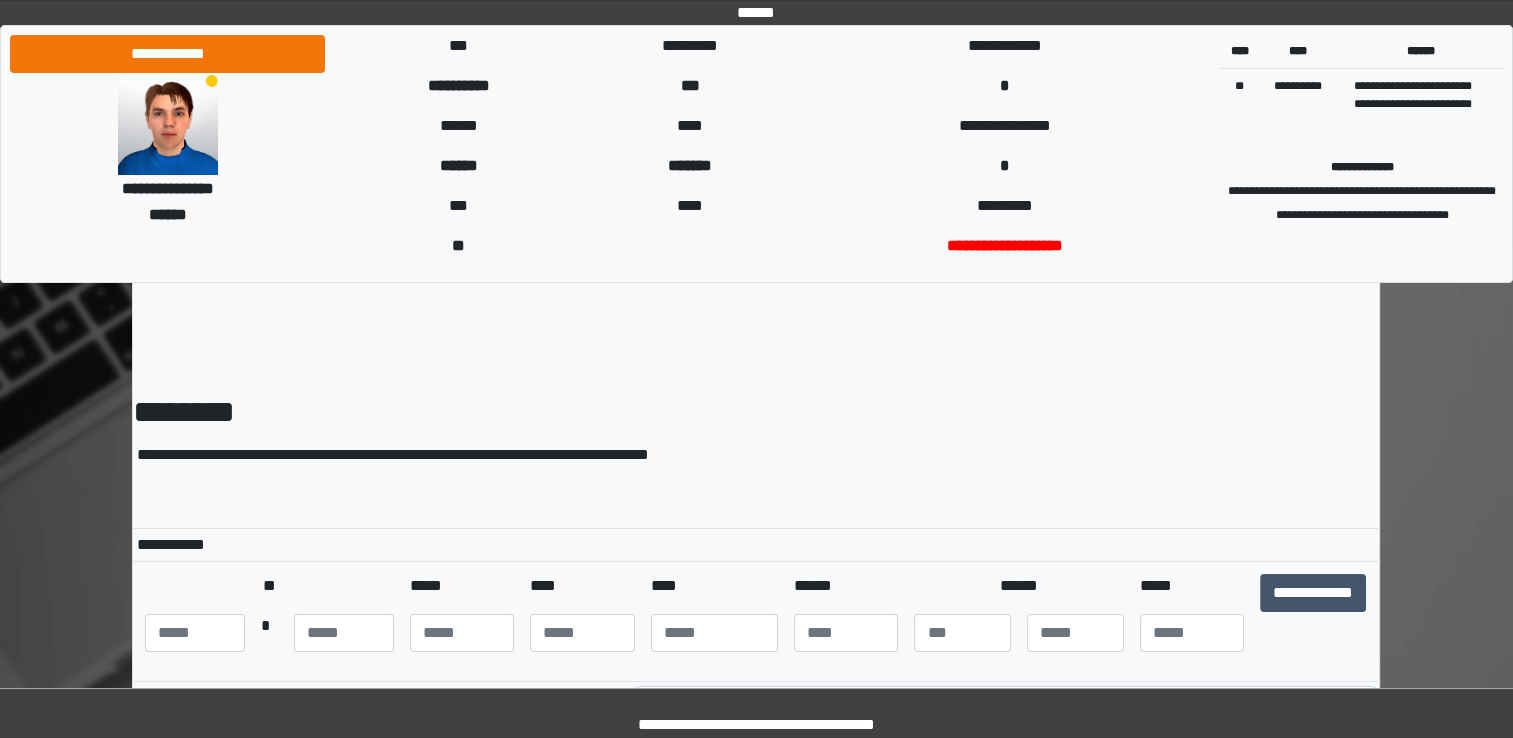 click on "**********" at bounding box center [756, 713] 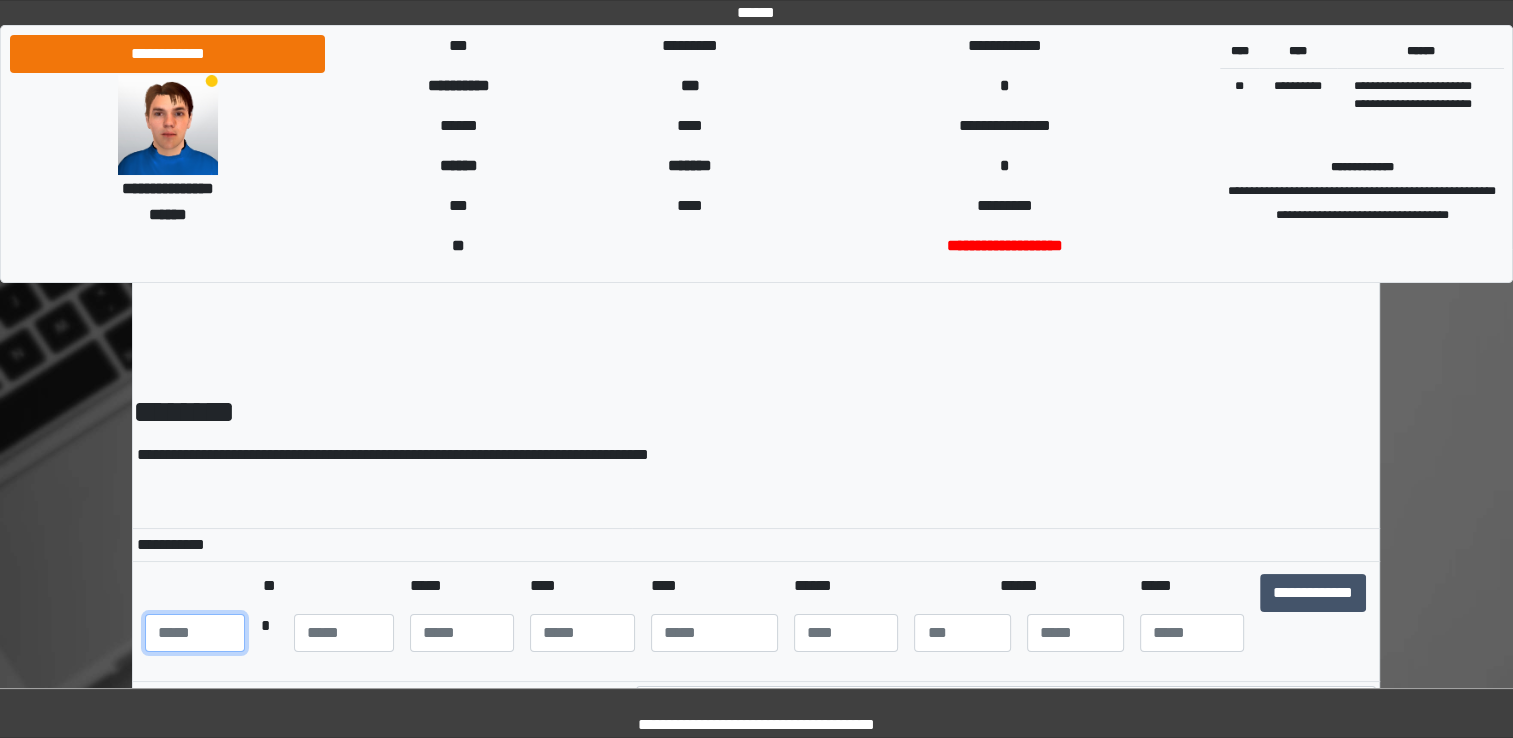 click at bounding box center [195, 633] 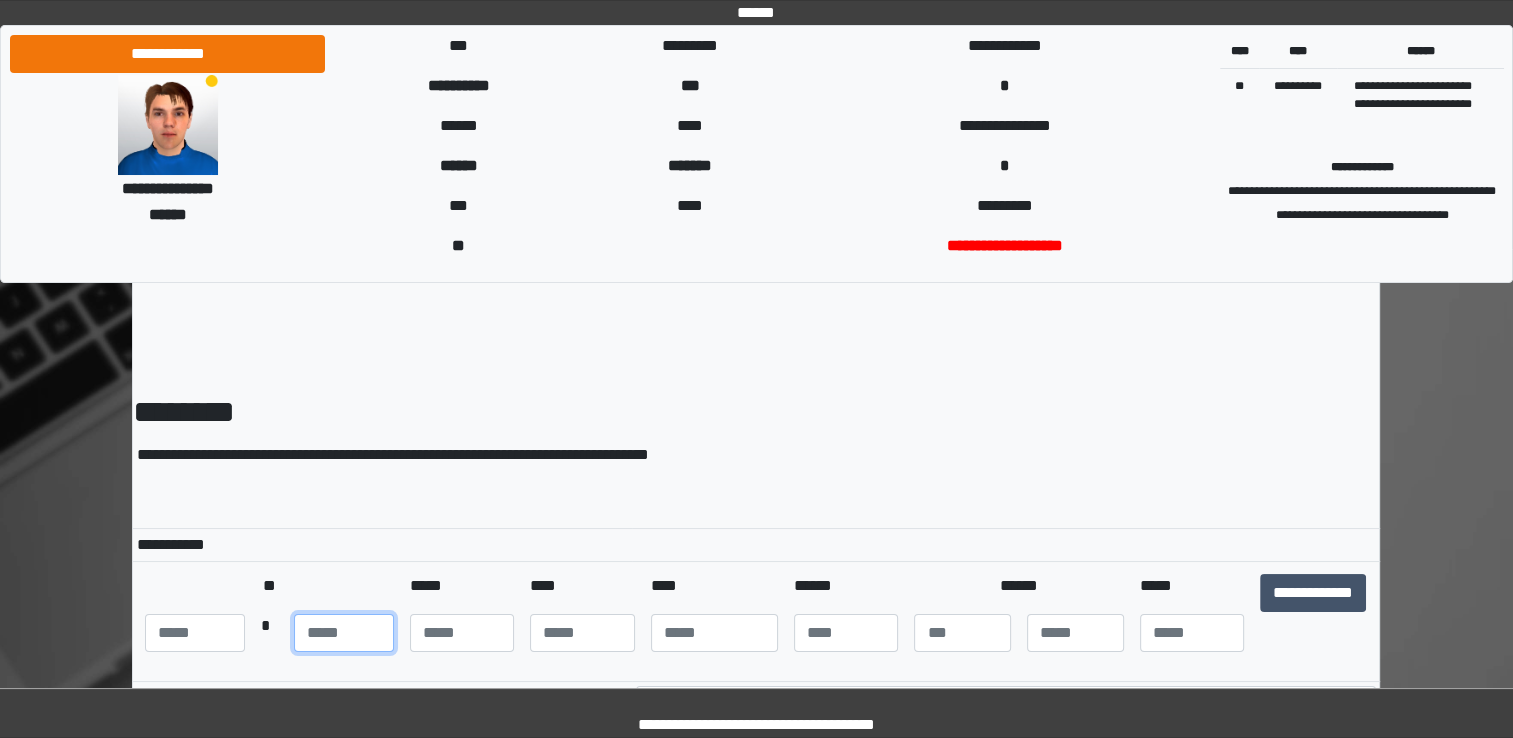 type on "**" 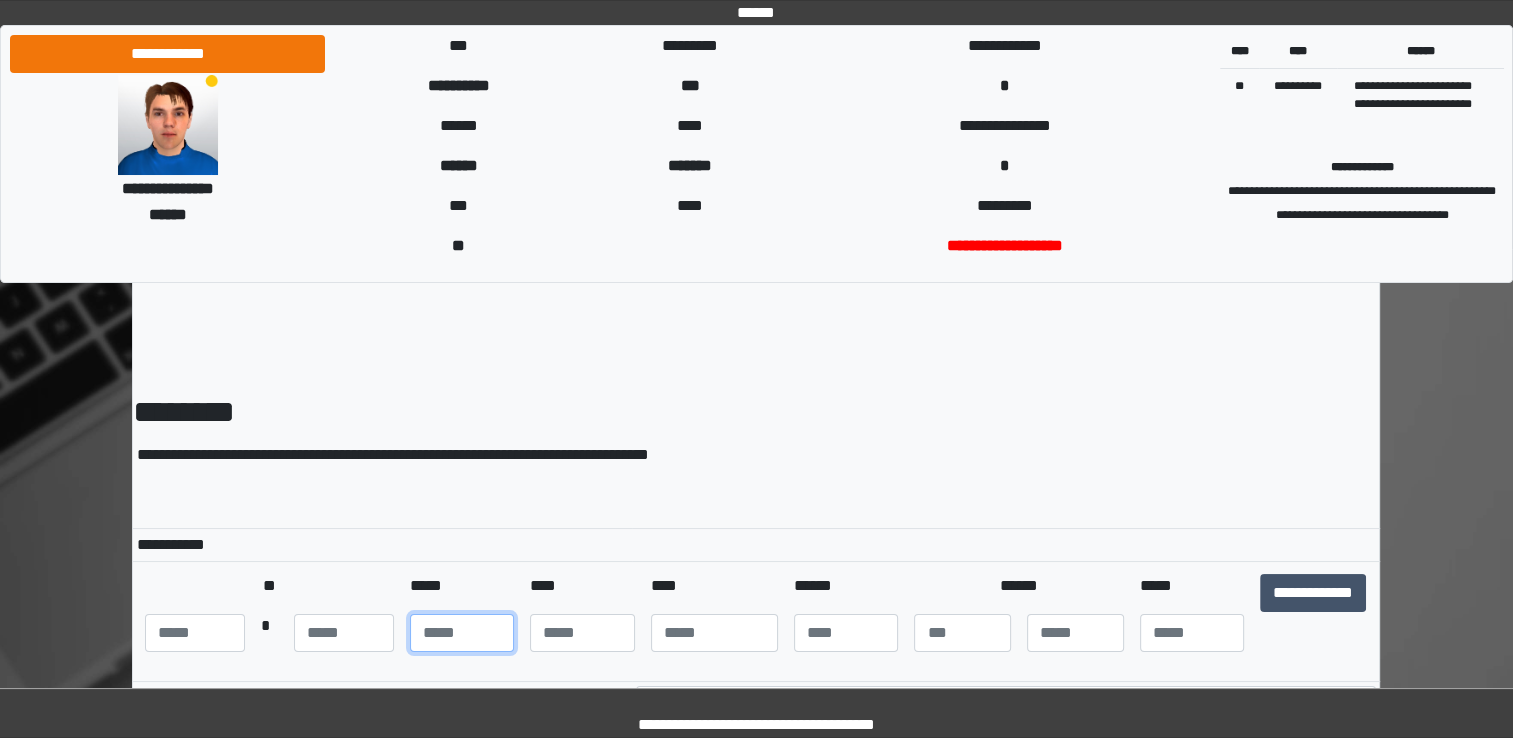 click at bounding box center (462, 633) 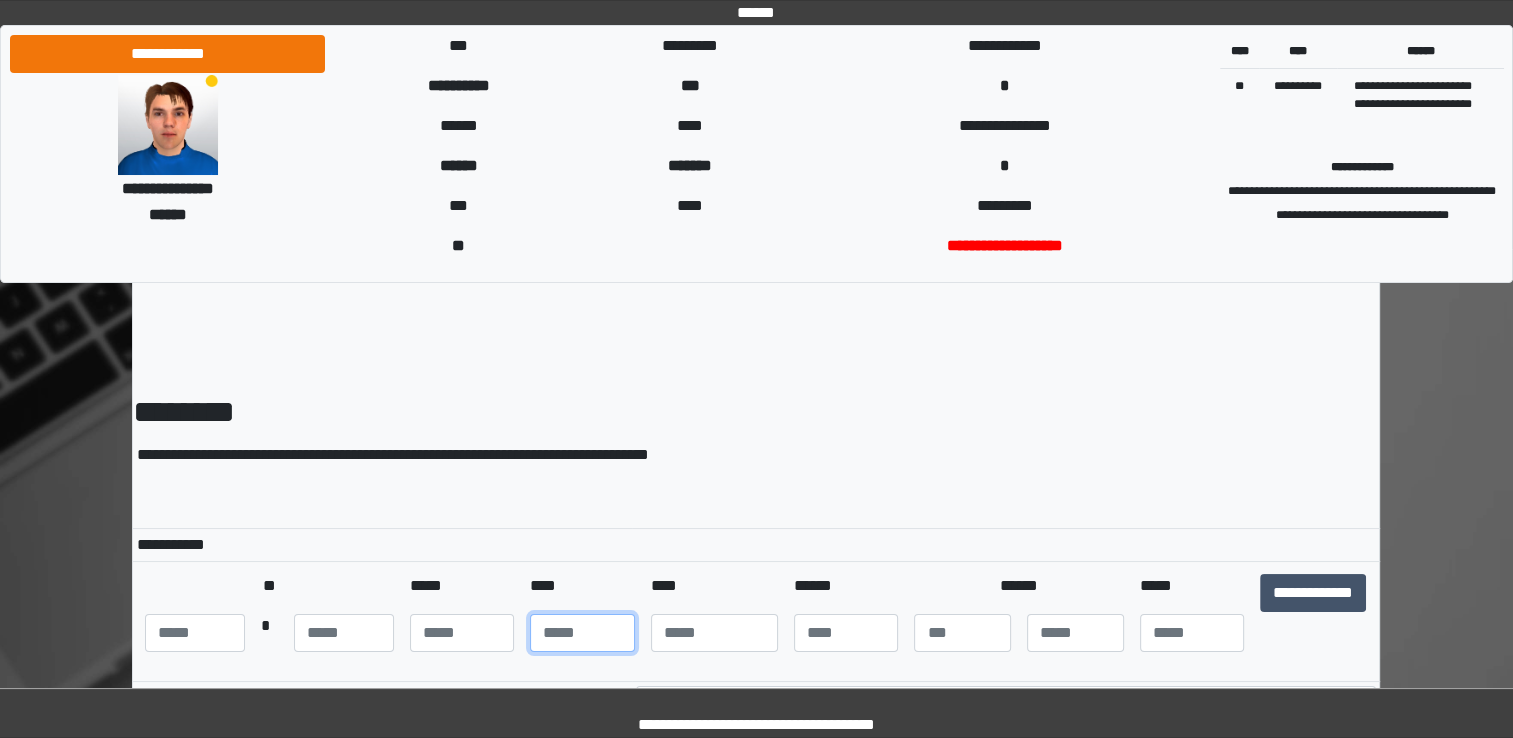 click at bounding box center (582, 633) 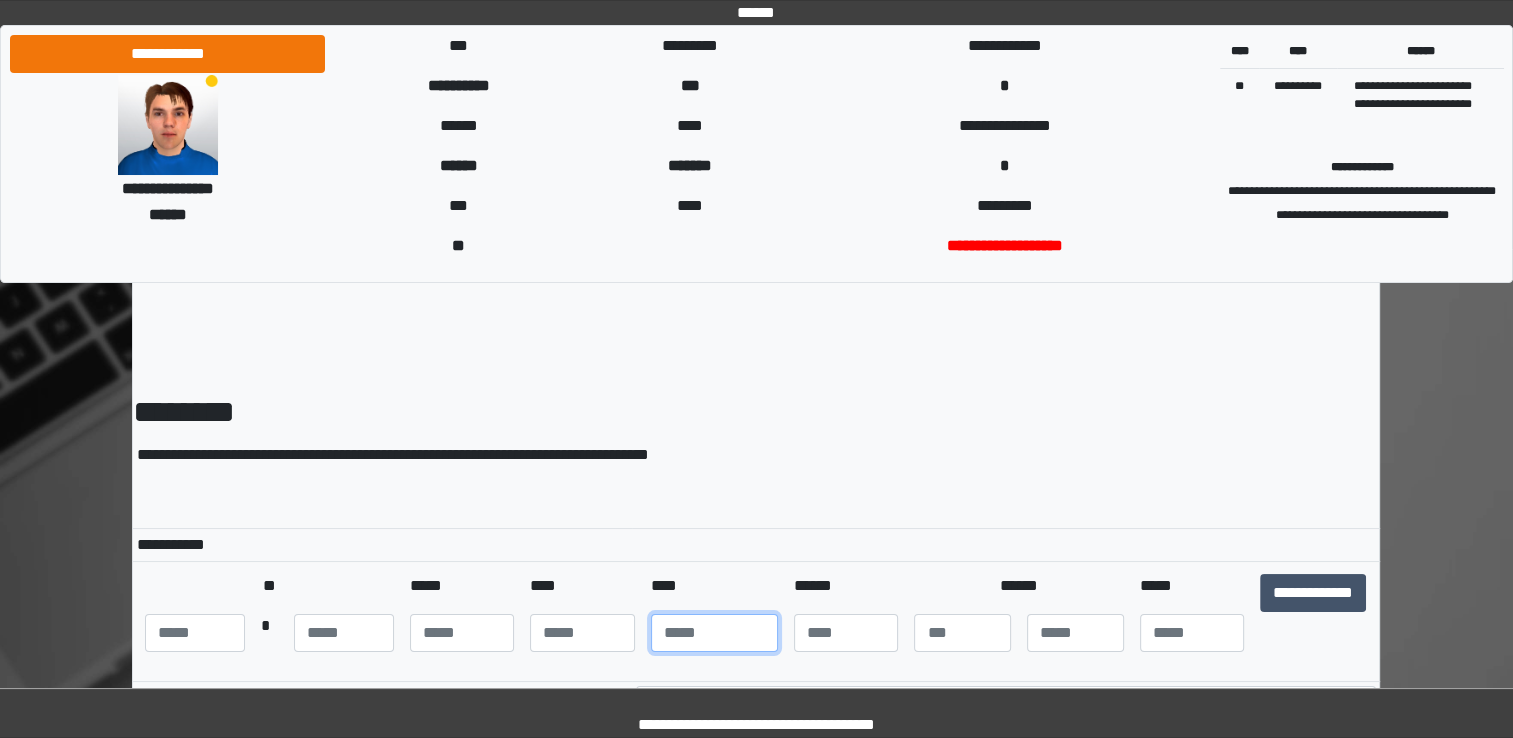 click at bounding box center [714, 633] 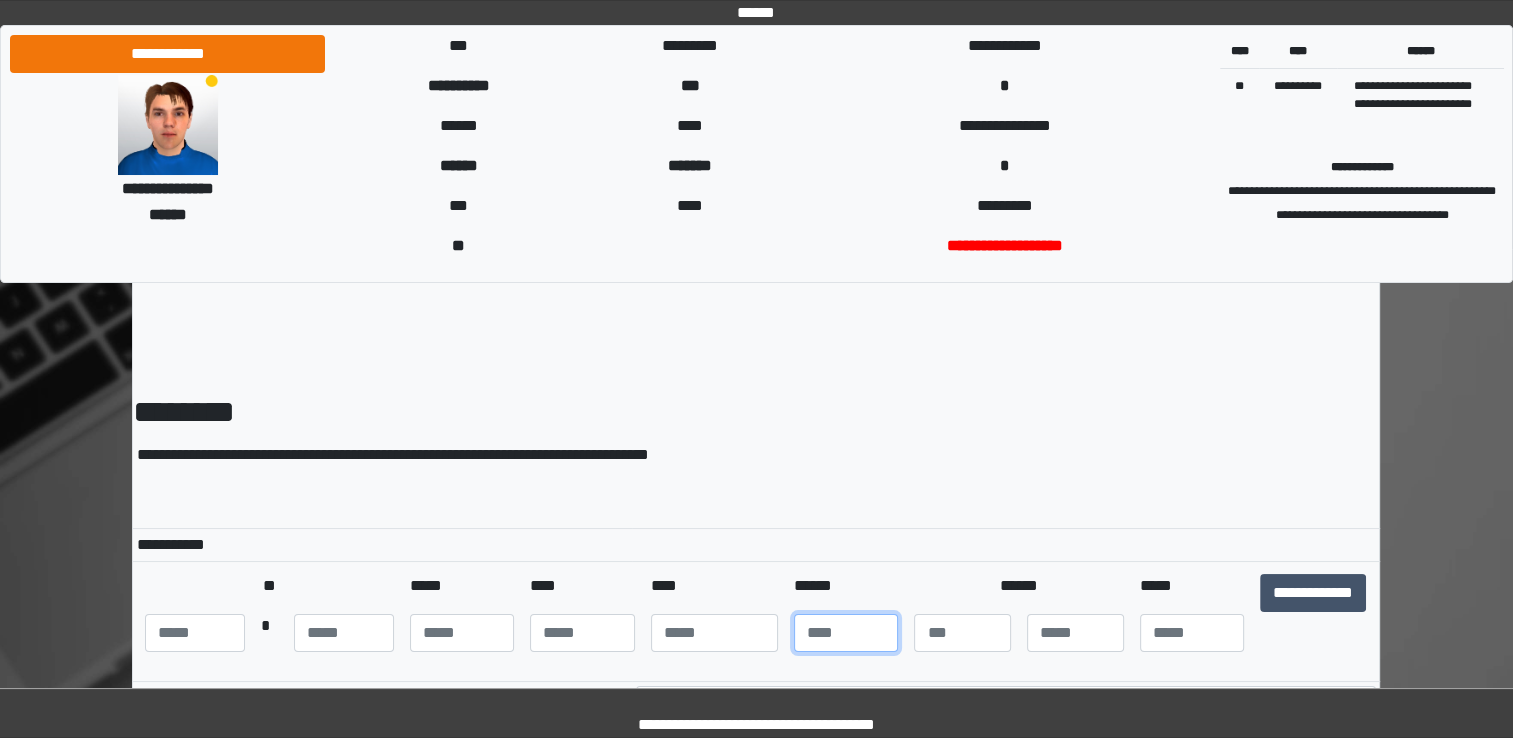 click at bounding box center (846, 633) 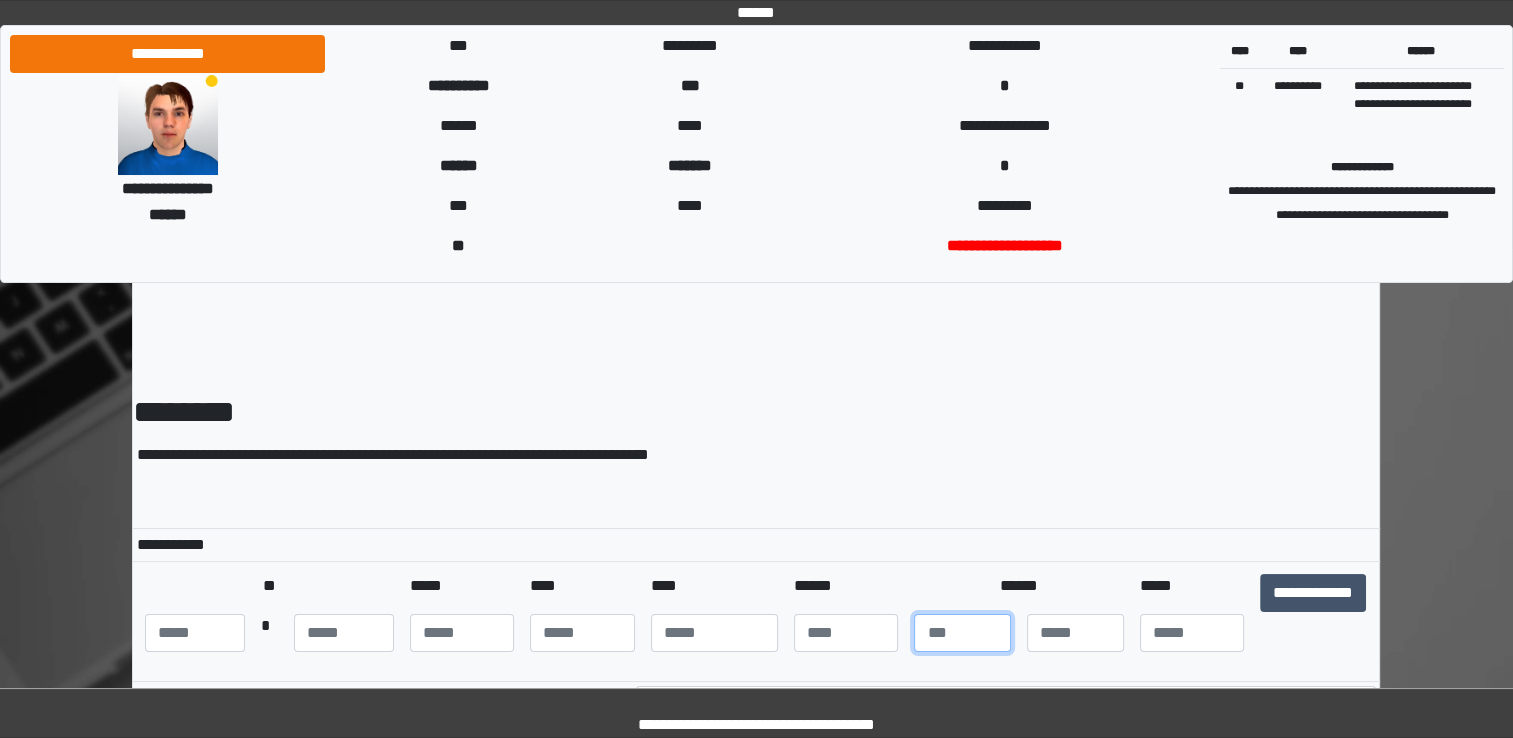 type on "*" 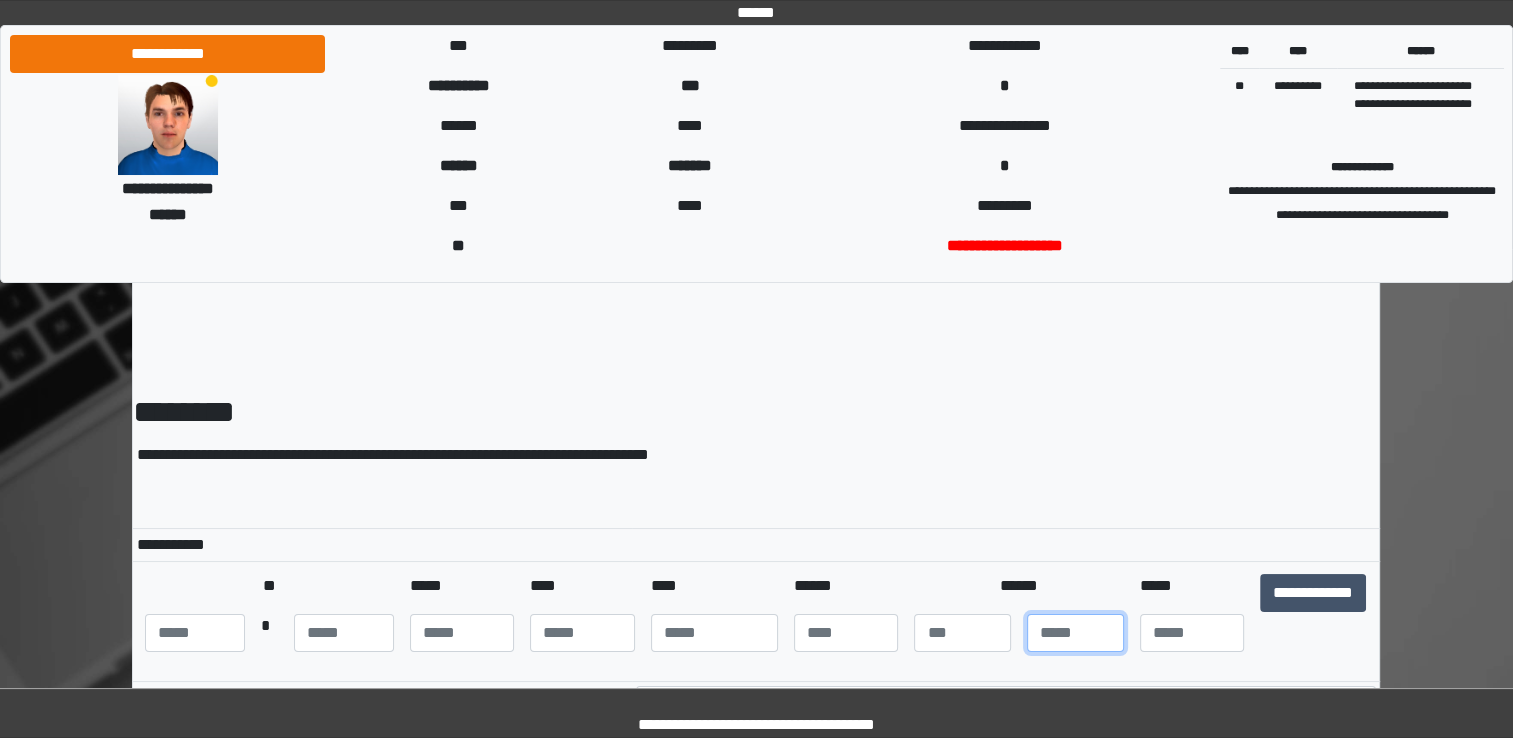 type on "*" 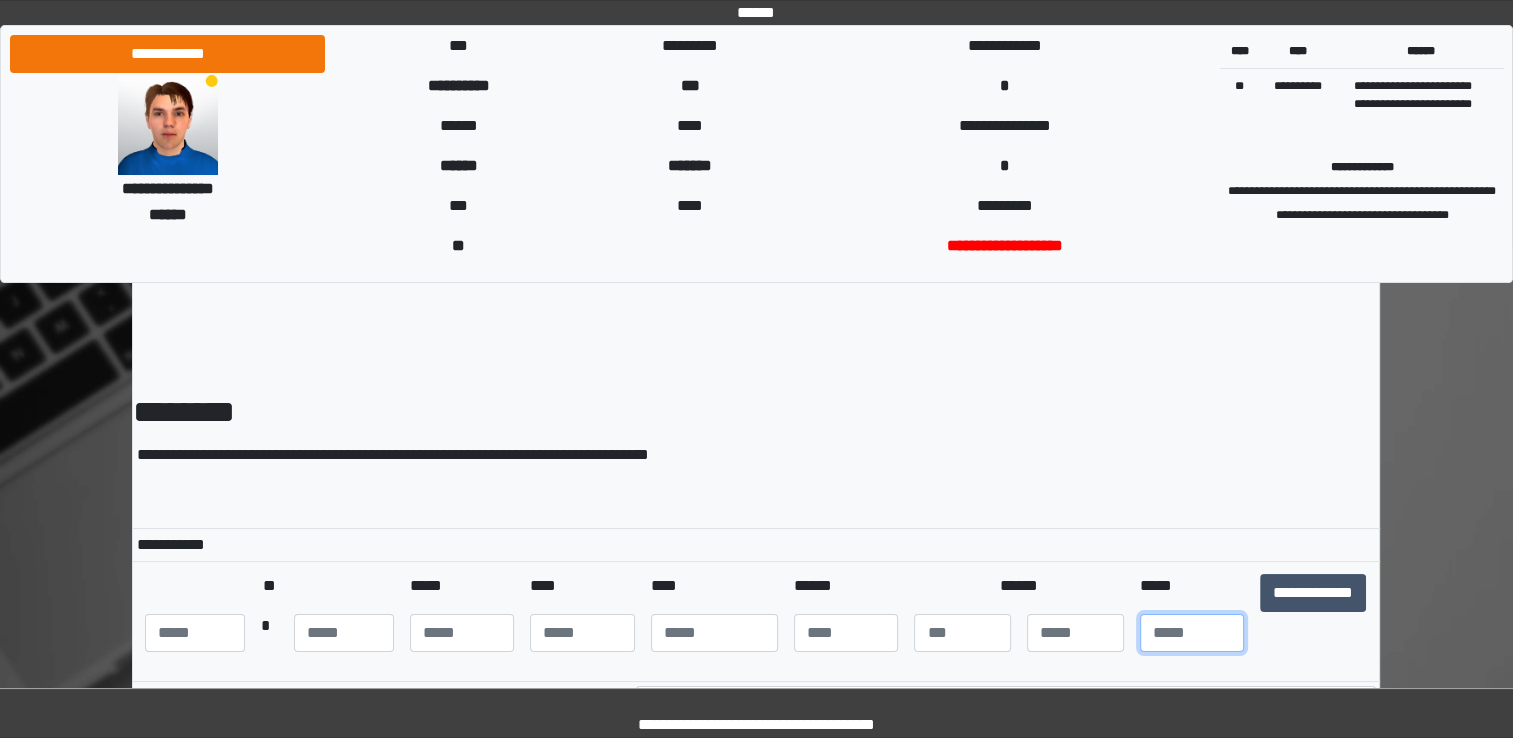 click at bounding box center (1192, 633) 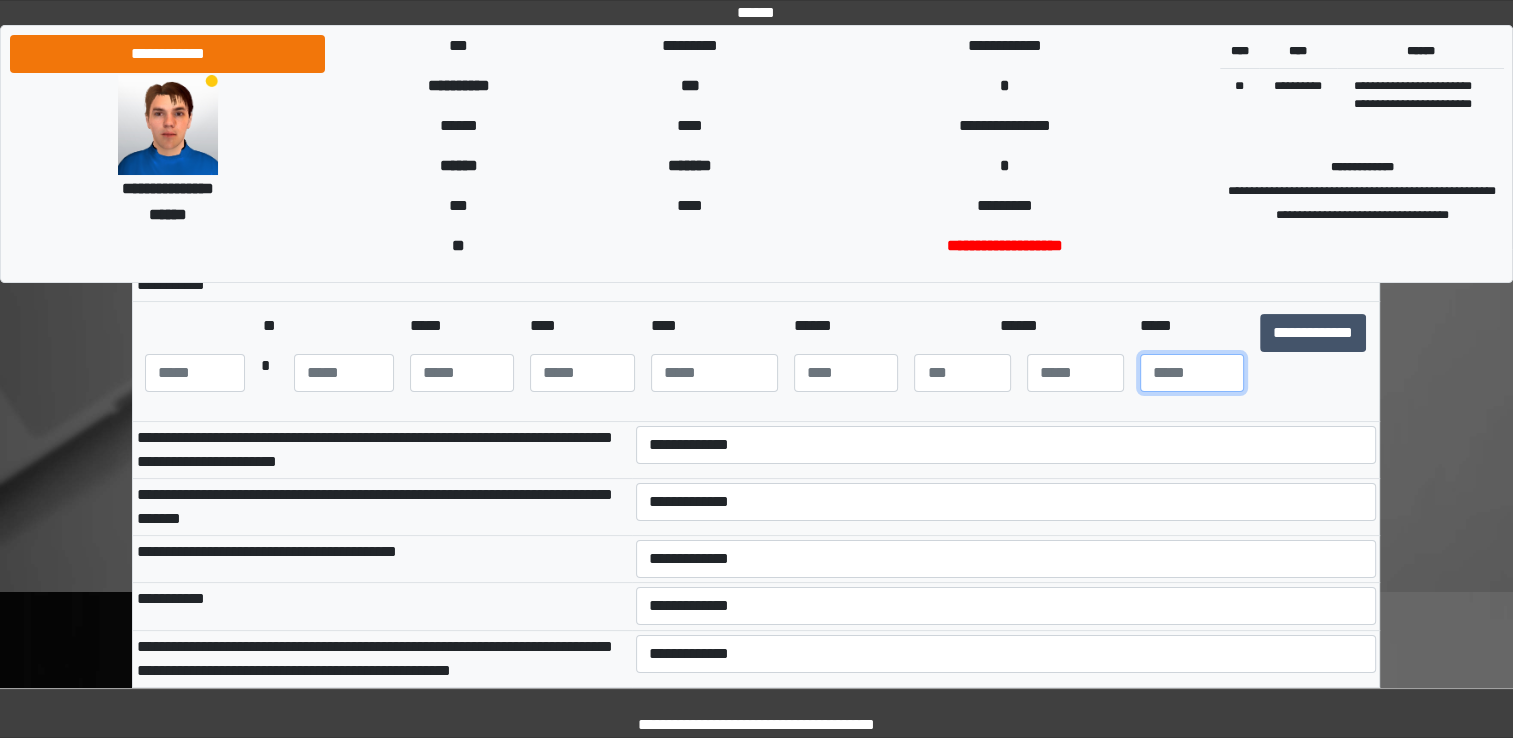 scroll, scrollTop: 264, scrollLeft: 0, axis: vertical 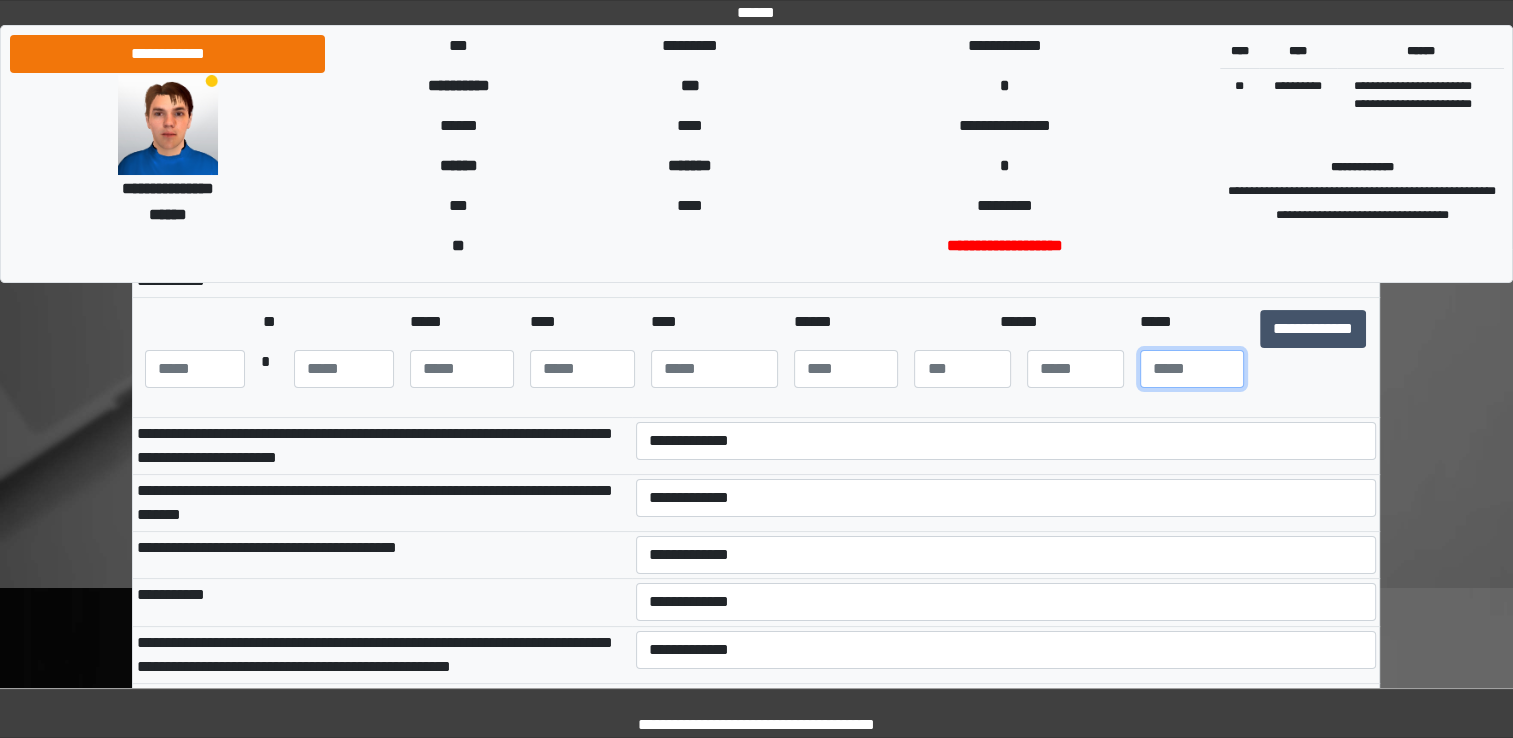 type on "**" 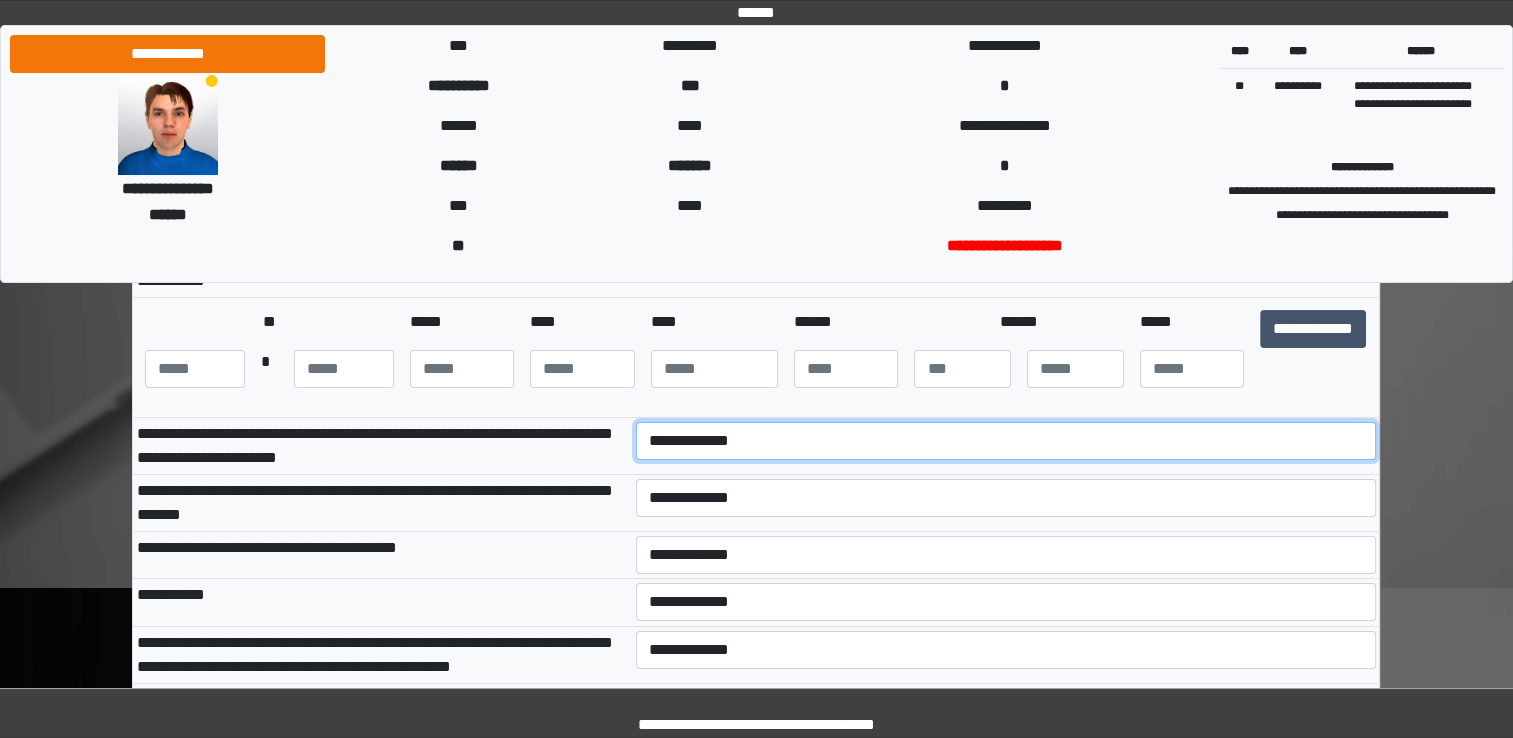 click on "**********" at bounding box center (1006, 441) 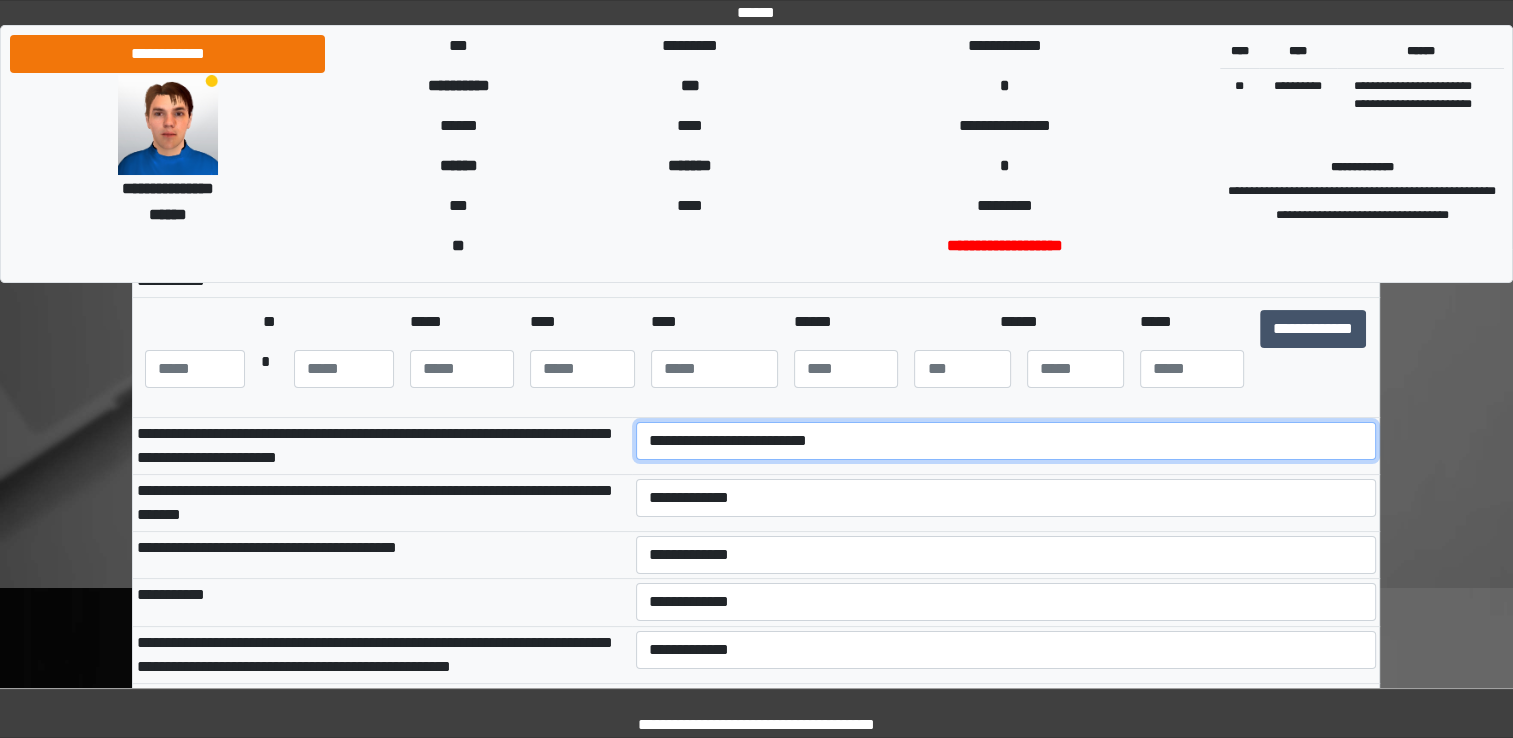 click on "**********" at bounding box center (1006, 441) 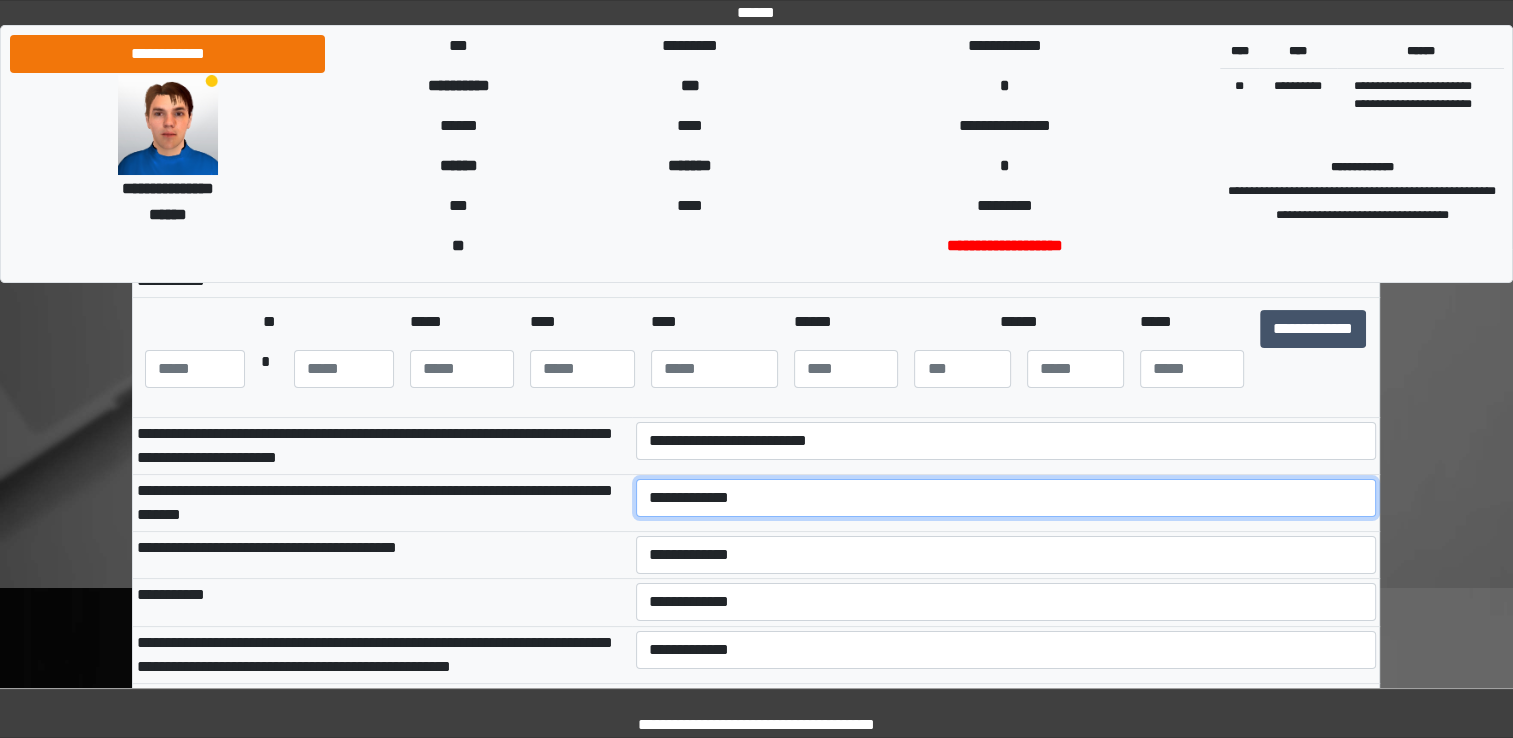 click on "**********" at bounding box center (1006, 498) 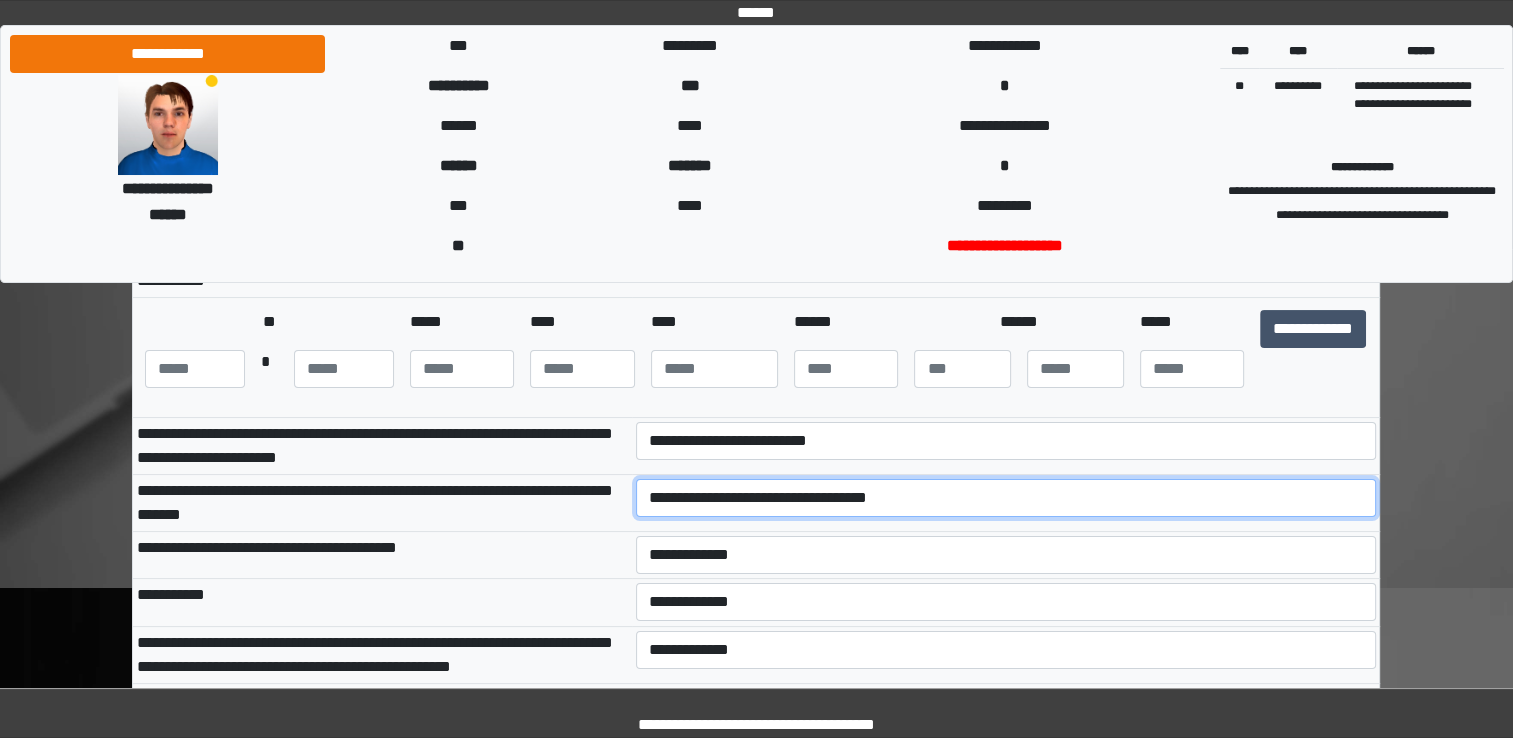 click on "**********" at bounding box center (1006, 498) 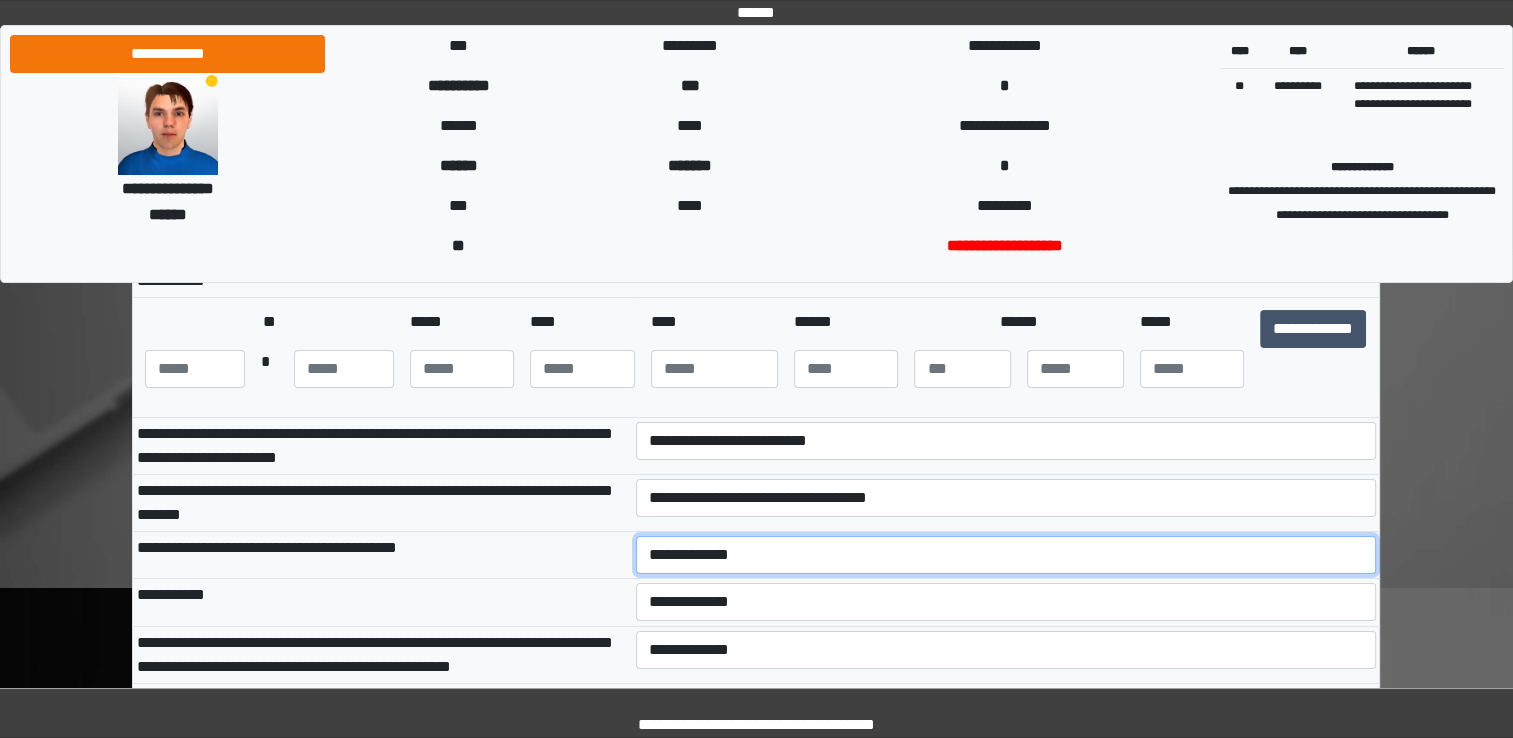 click on "**********" at bounding box center [1006, 555] 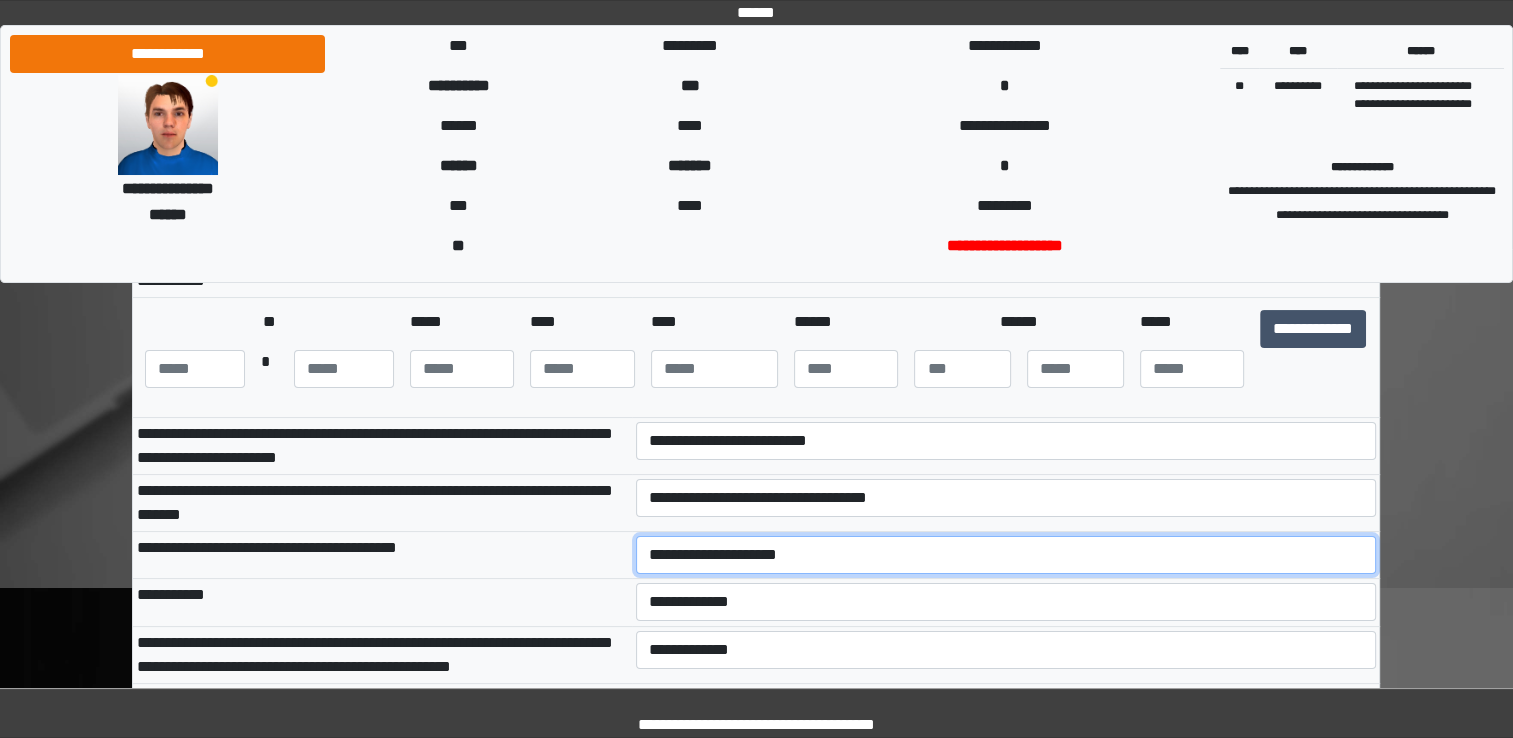 click on "**********" at bounding box center (1006, 555) 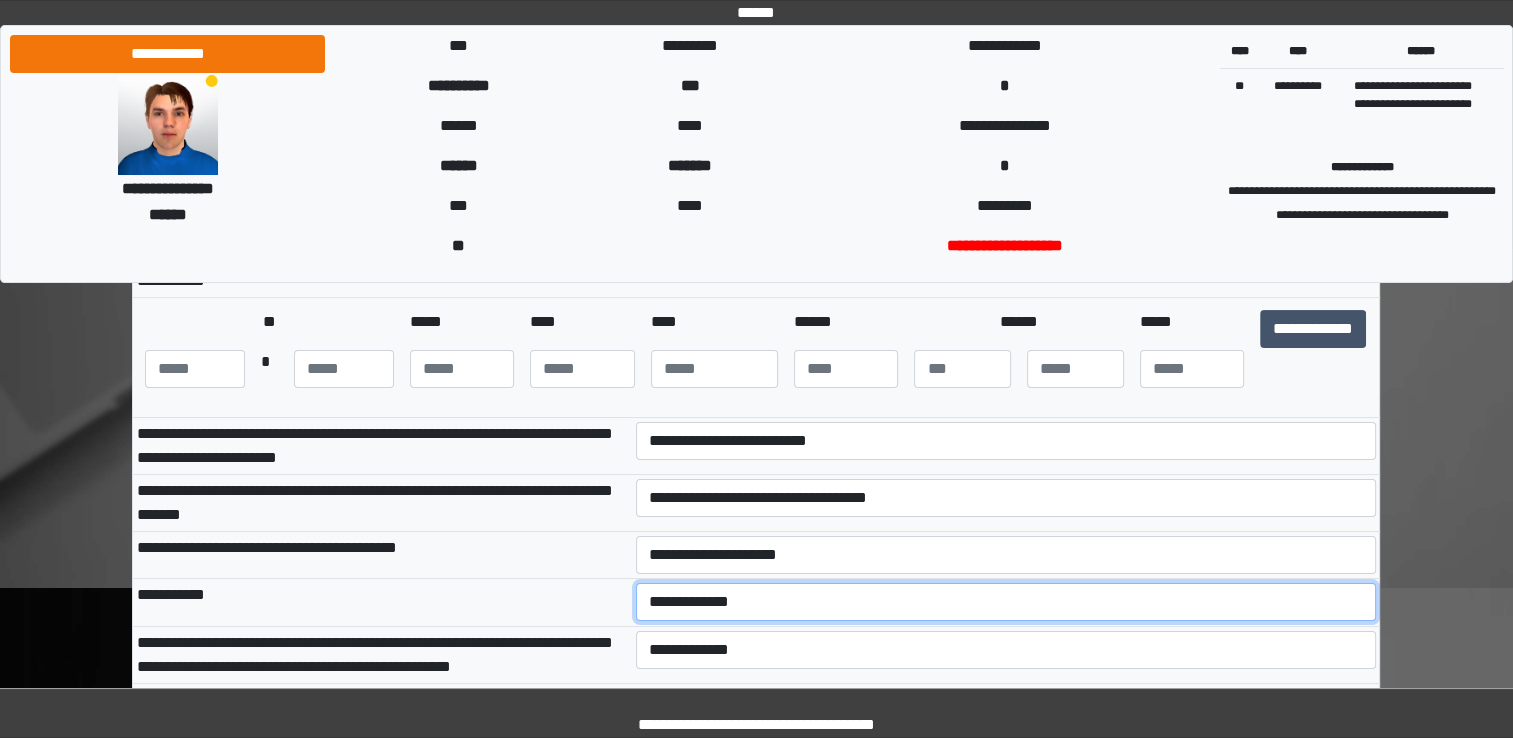 click on "**********" at bounding box center [1006, 602] 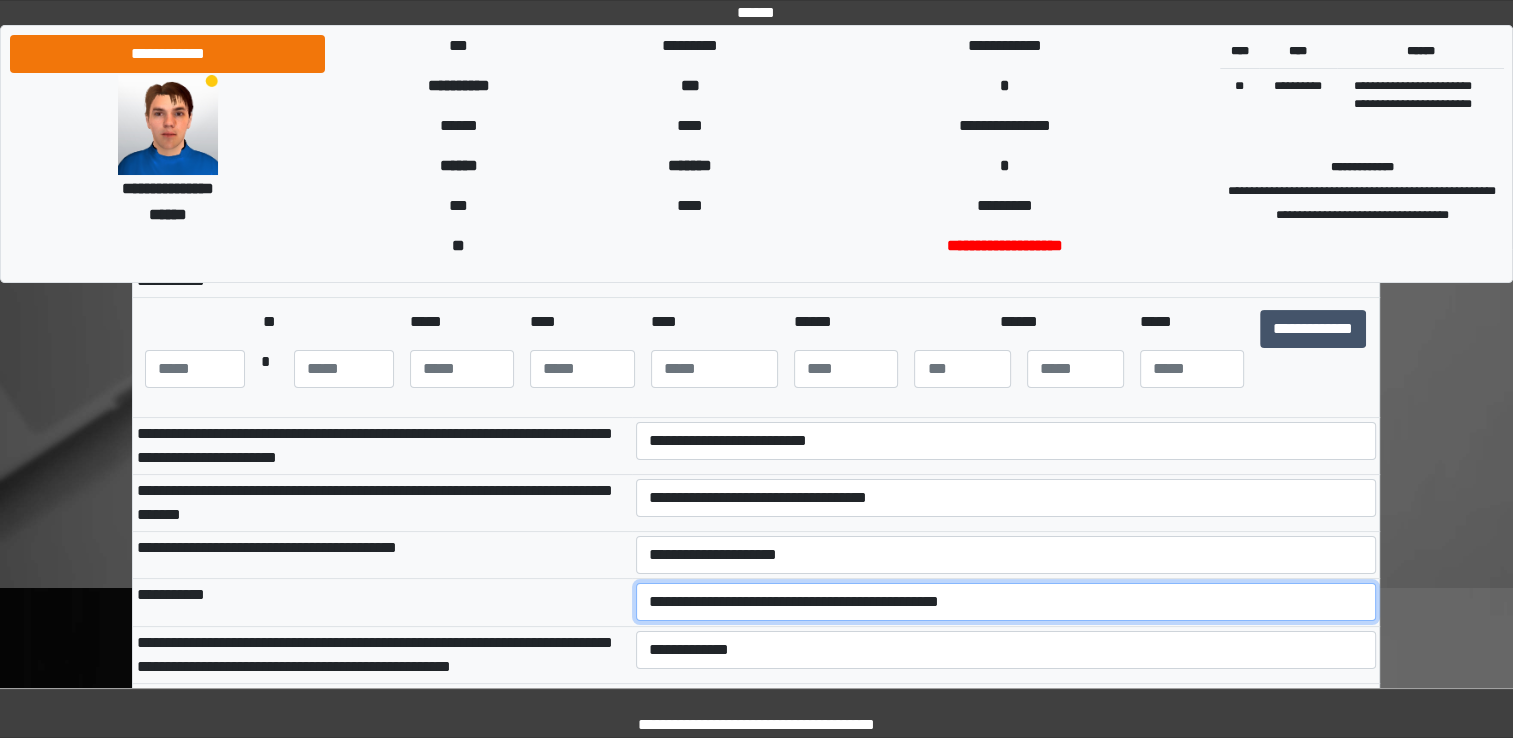 click on "**********" at bounding box center [1006, 602] 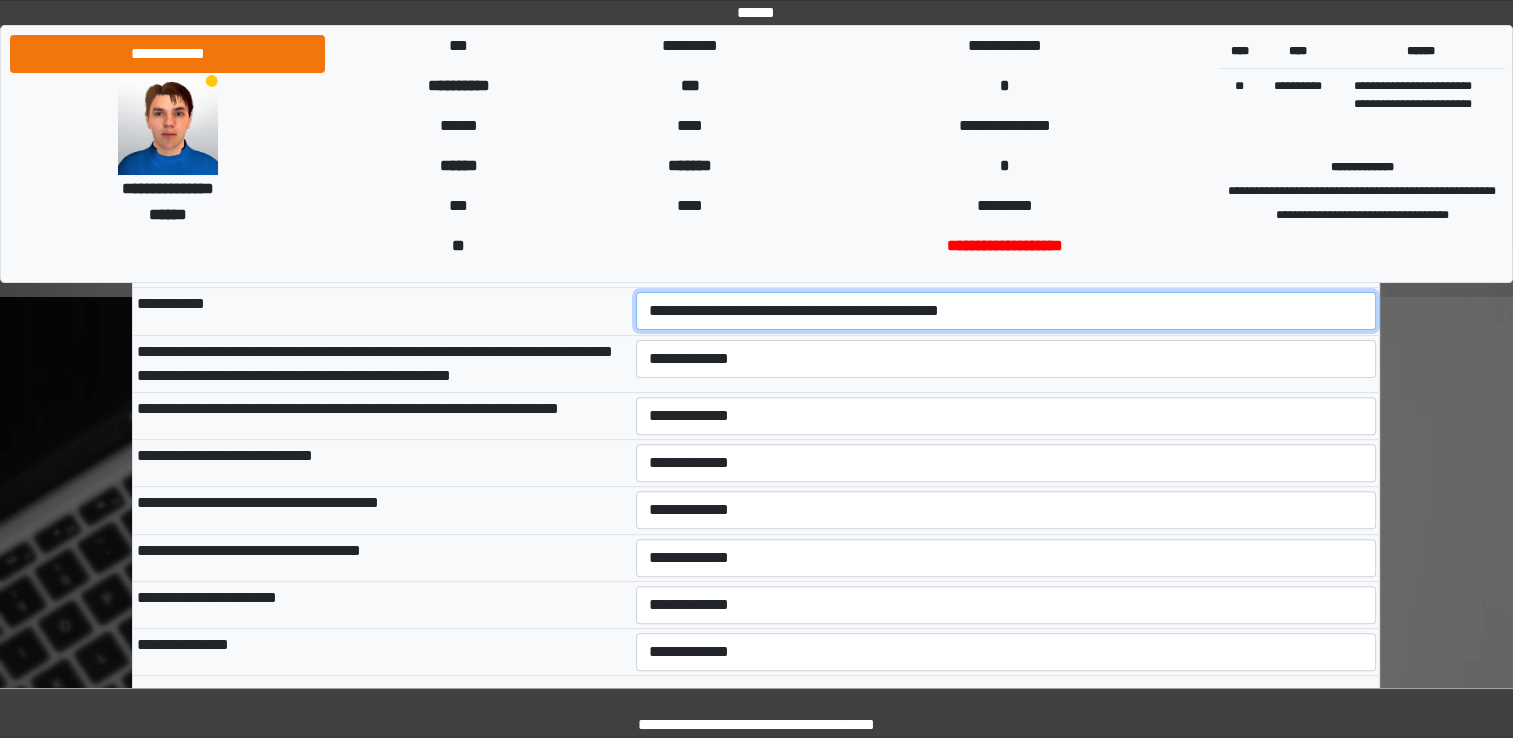 scroll, scrollTop: 568, scrollLeft: 0, axis: vertical 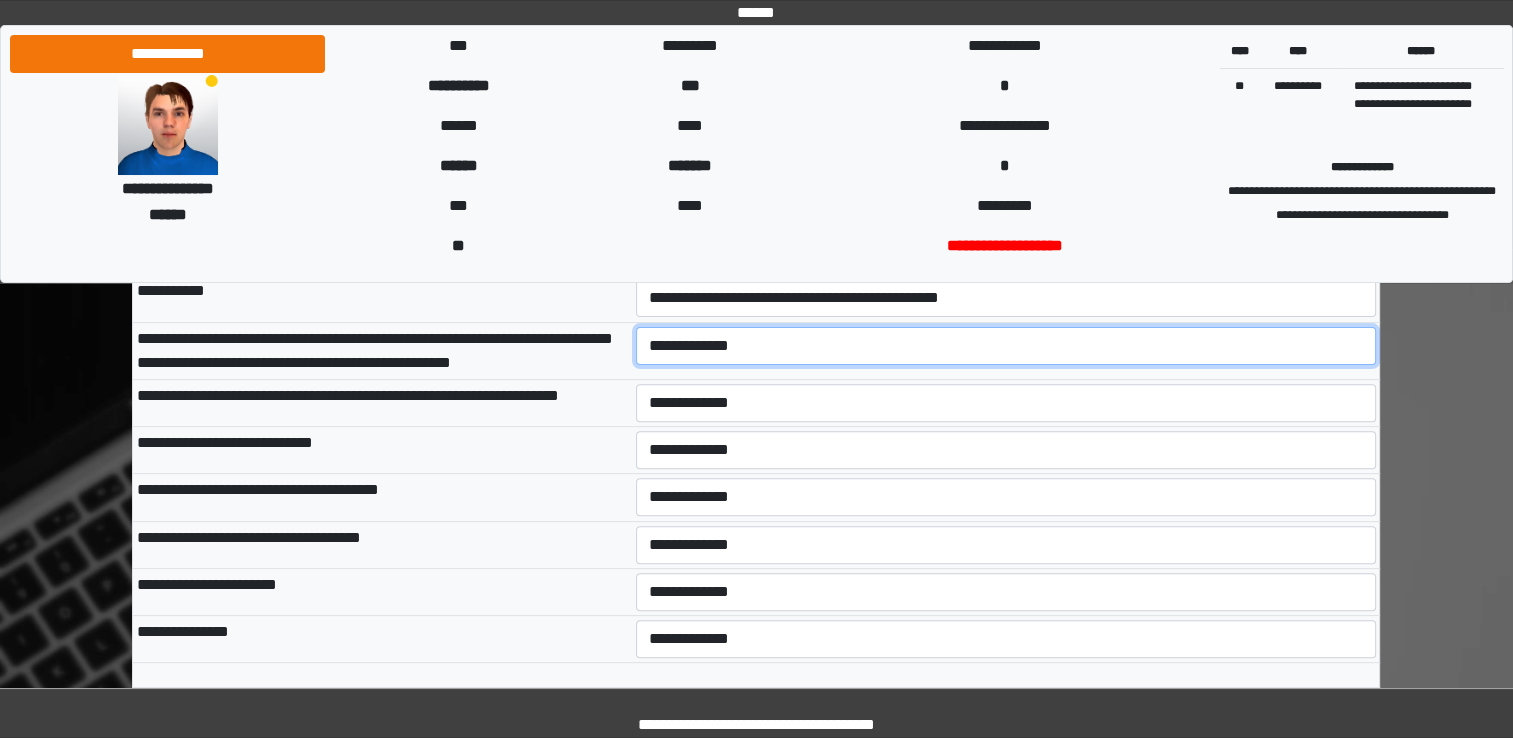 click on "**********" at bounding box center [1006, 346] 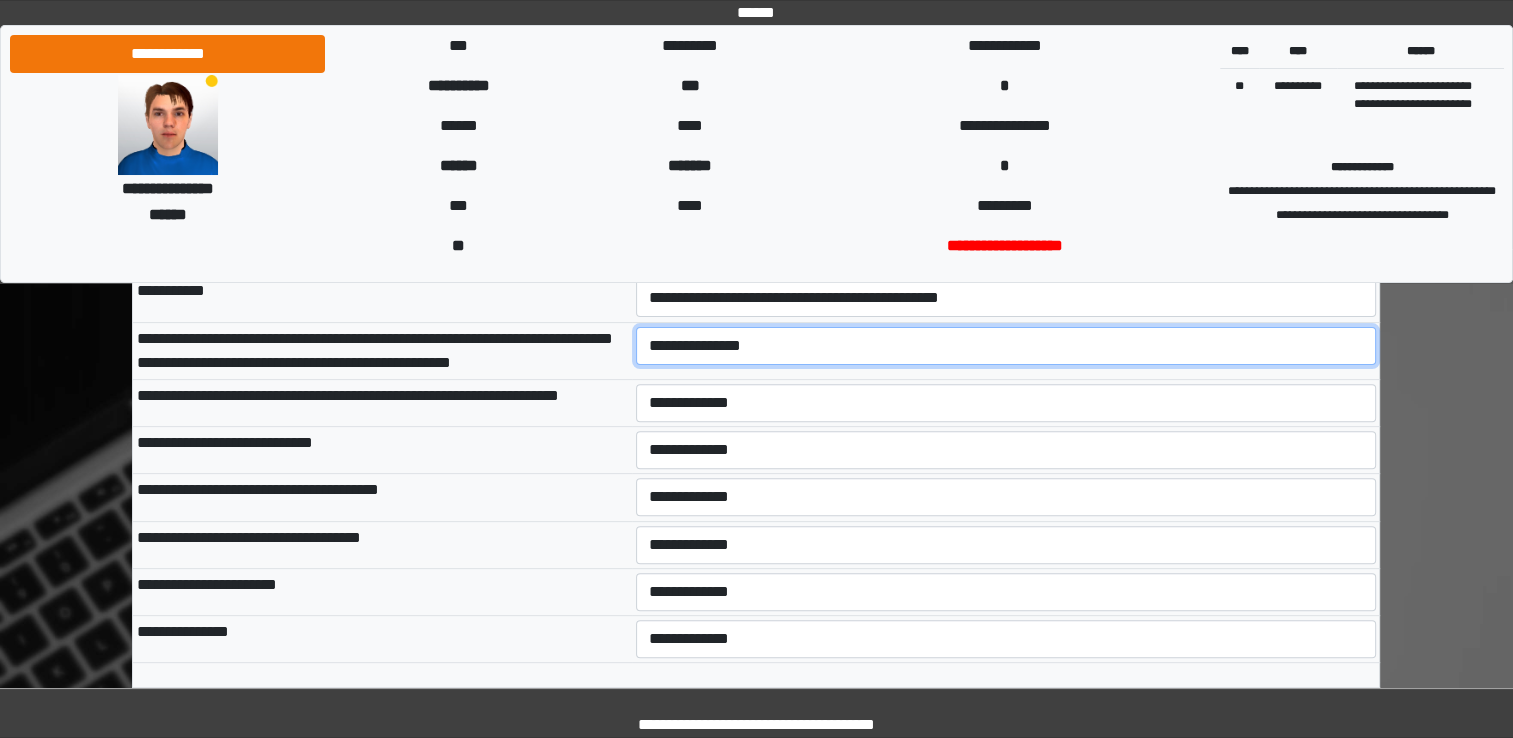 click on "**********" at bounding box center [1006, 346] 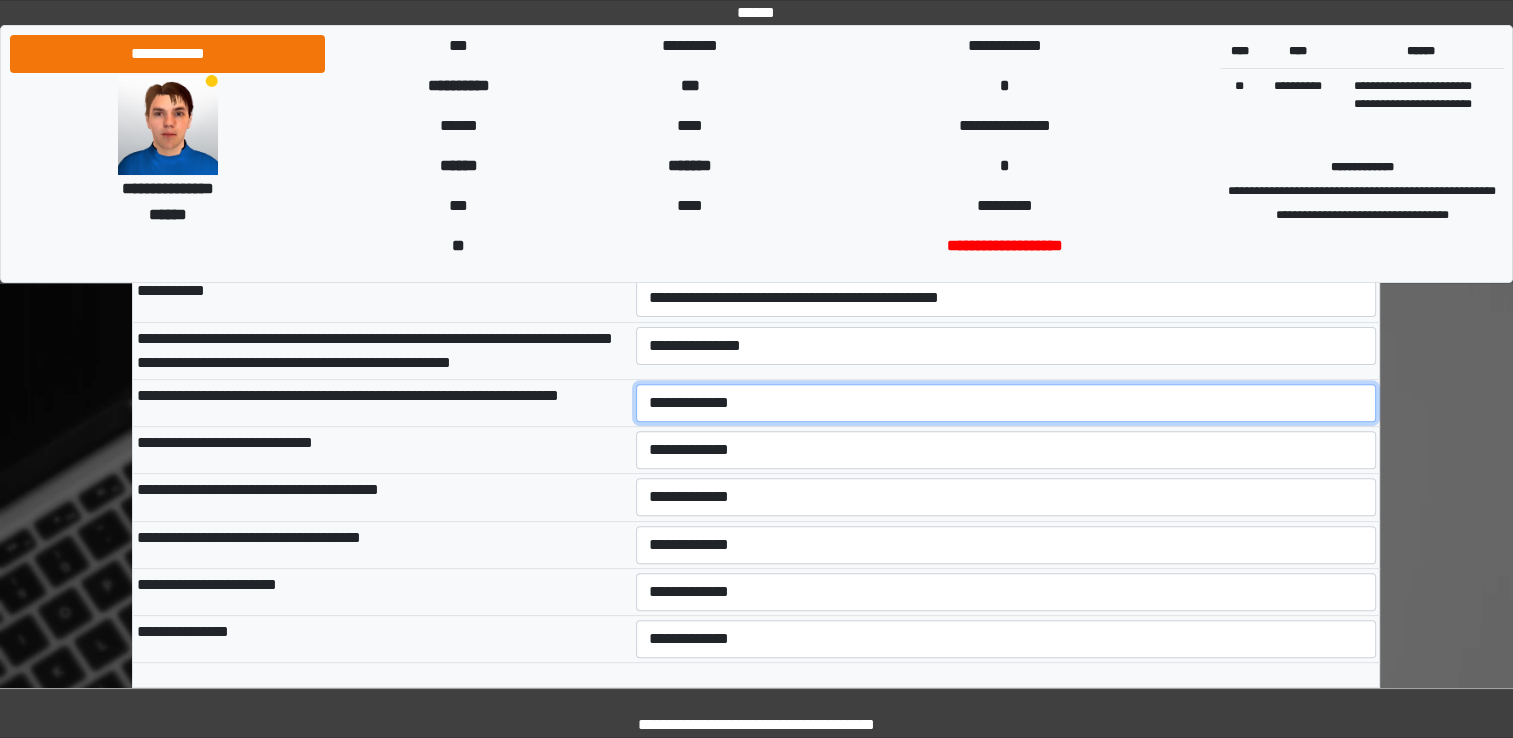 click on "**********" at bounding box center [1006, 403] 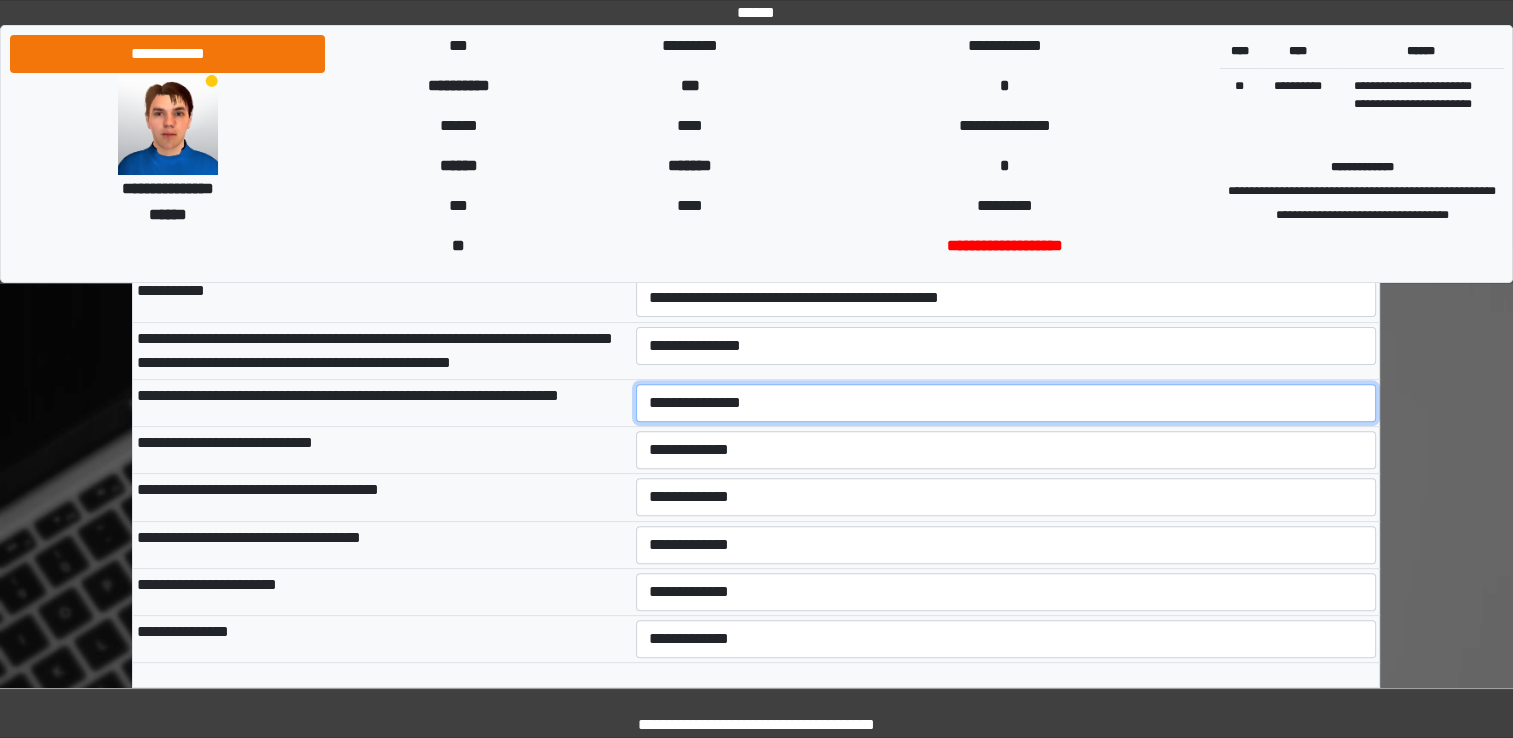 click on "**********" at bounding box center [1006, 403] 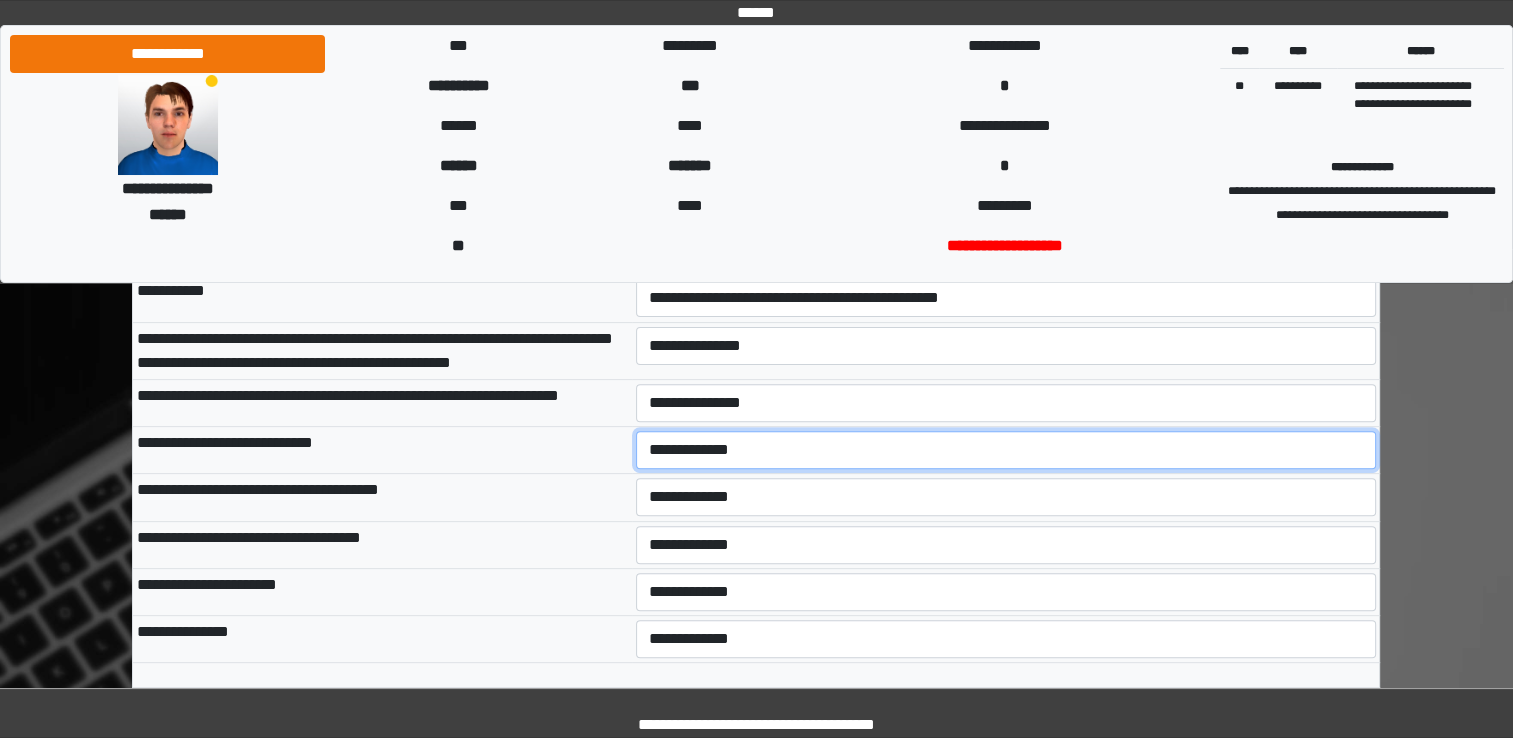 click on "**********" at bounding box center (1006, 450) 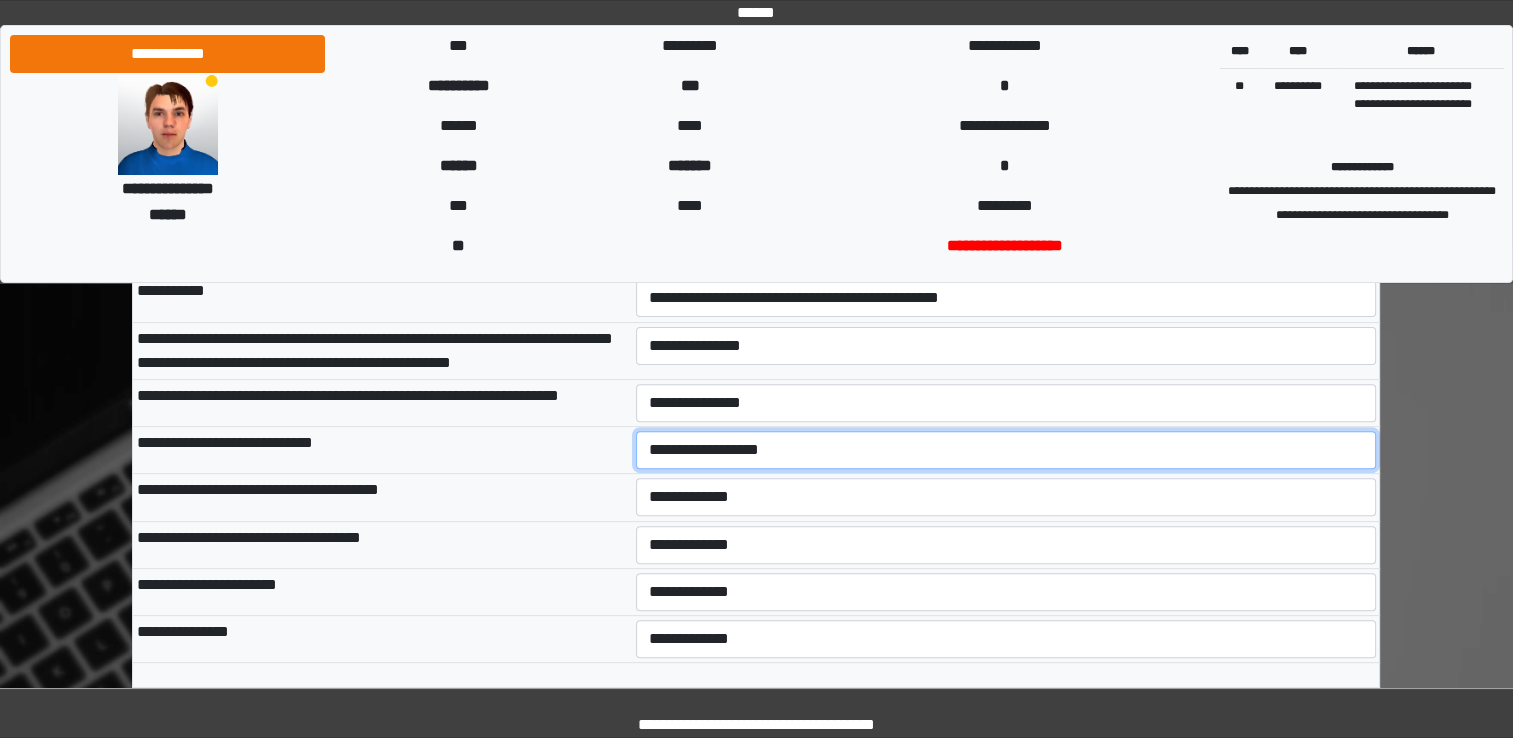 click on "**********" at bounding box center [1006, 450] 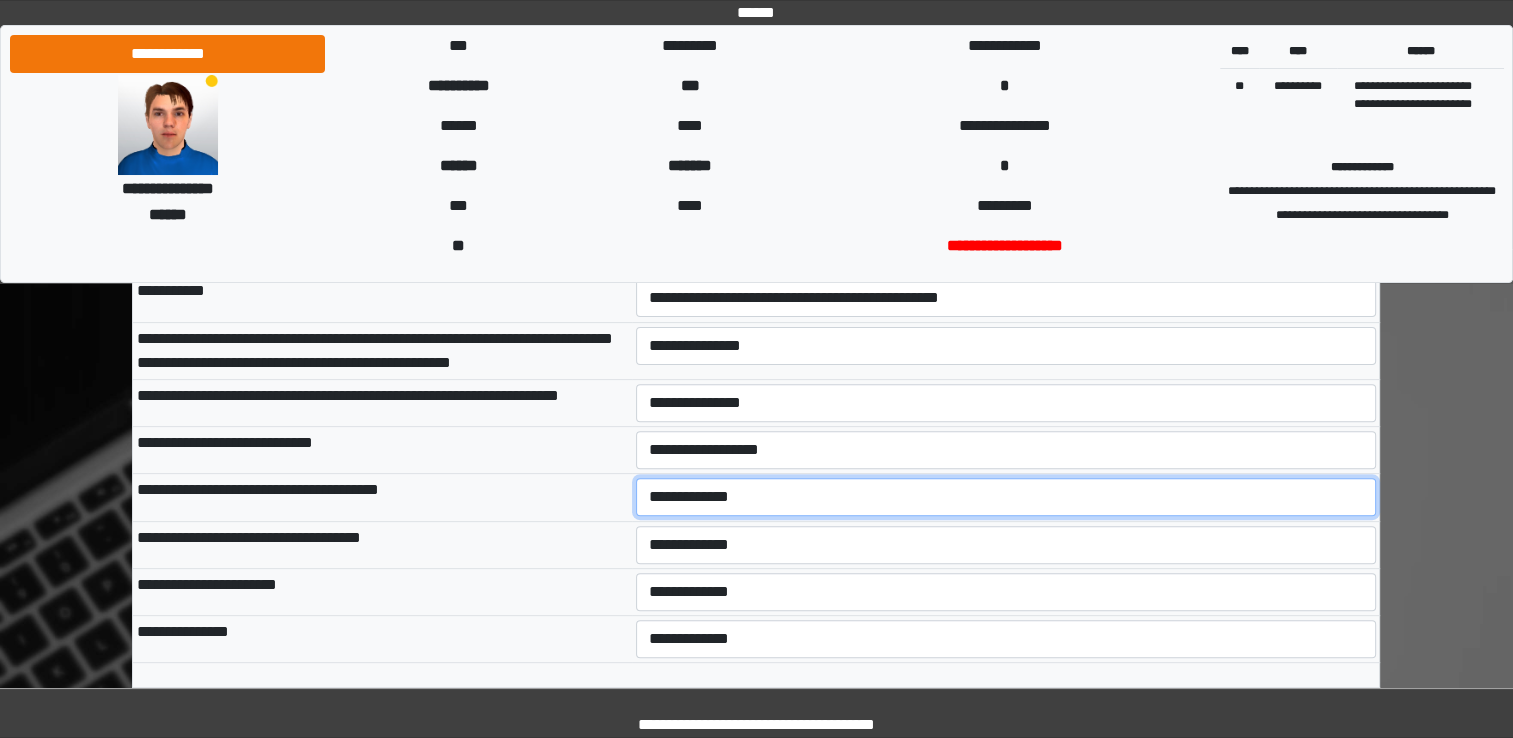 click on "**********" at bounding box center (1006, 497) 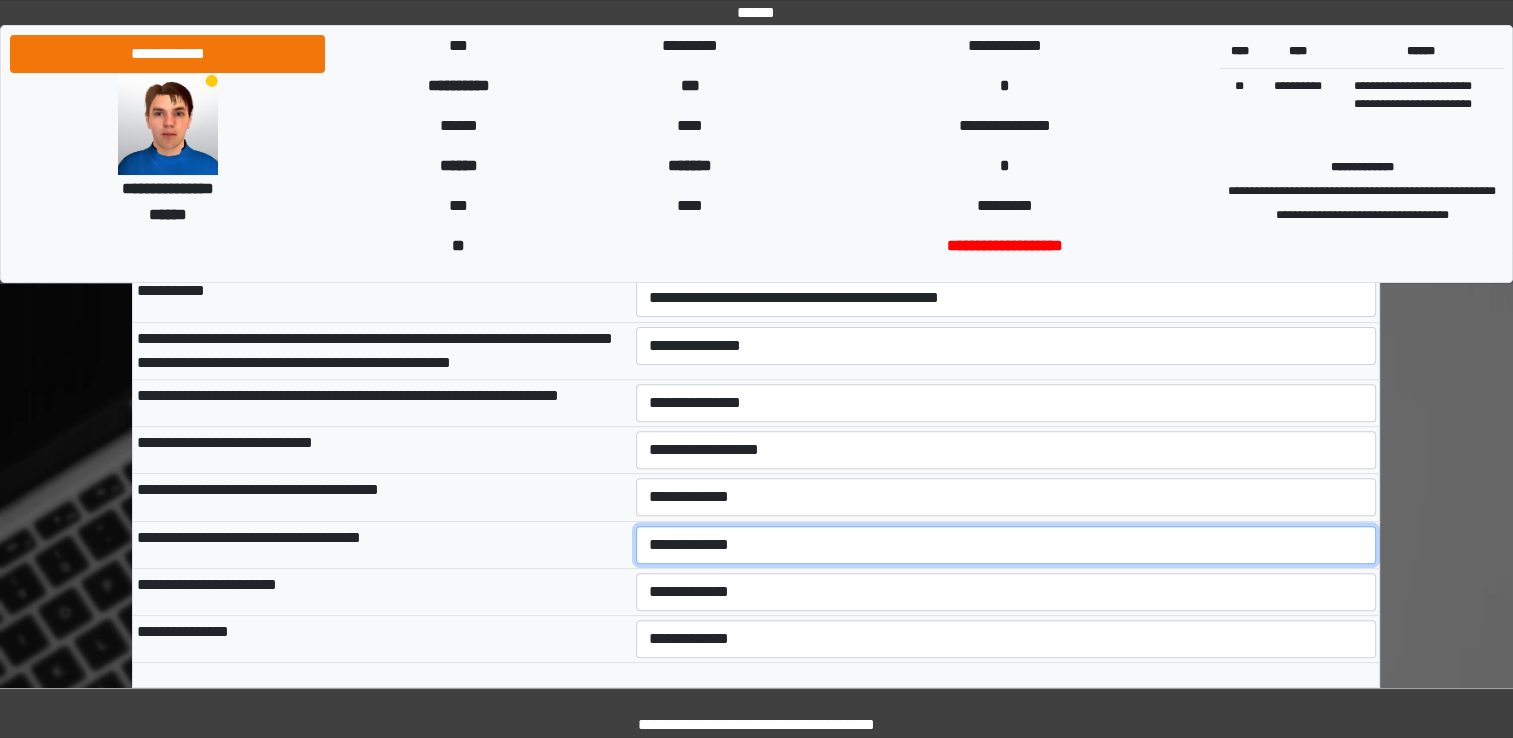 click on "**********" at bounding box center (1006, 545) 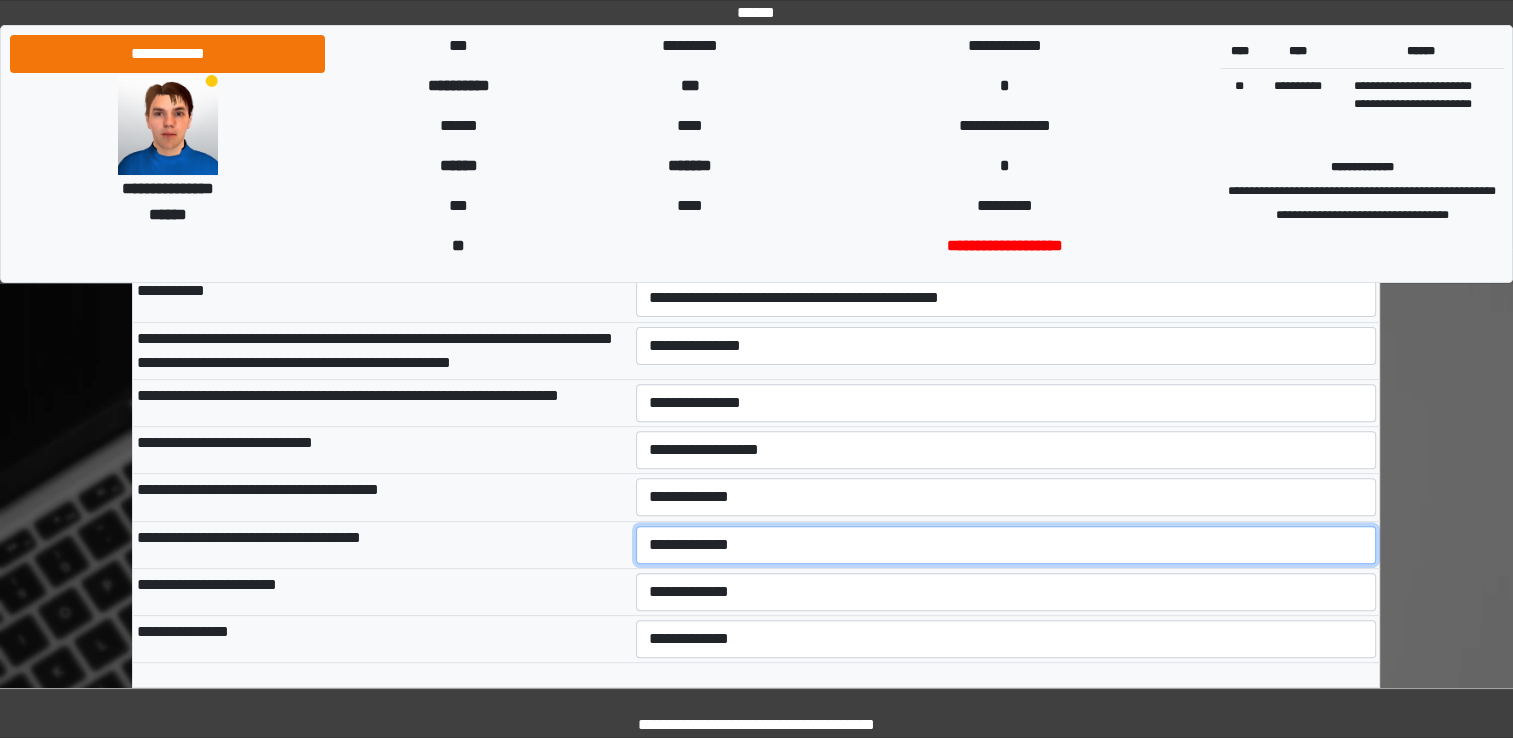 select on "***" 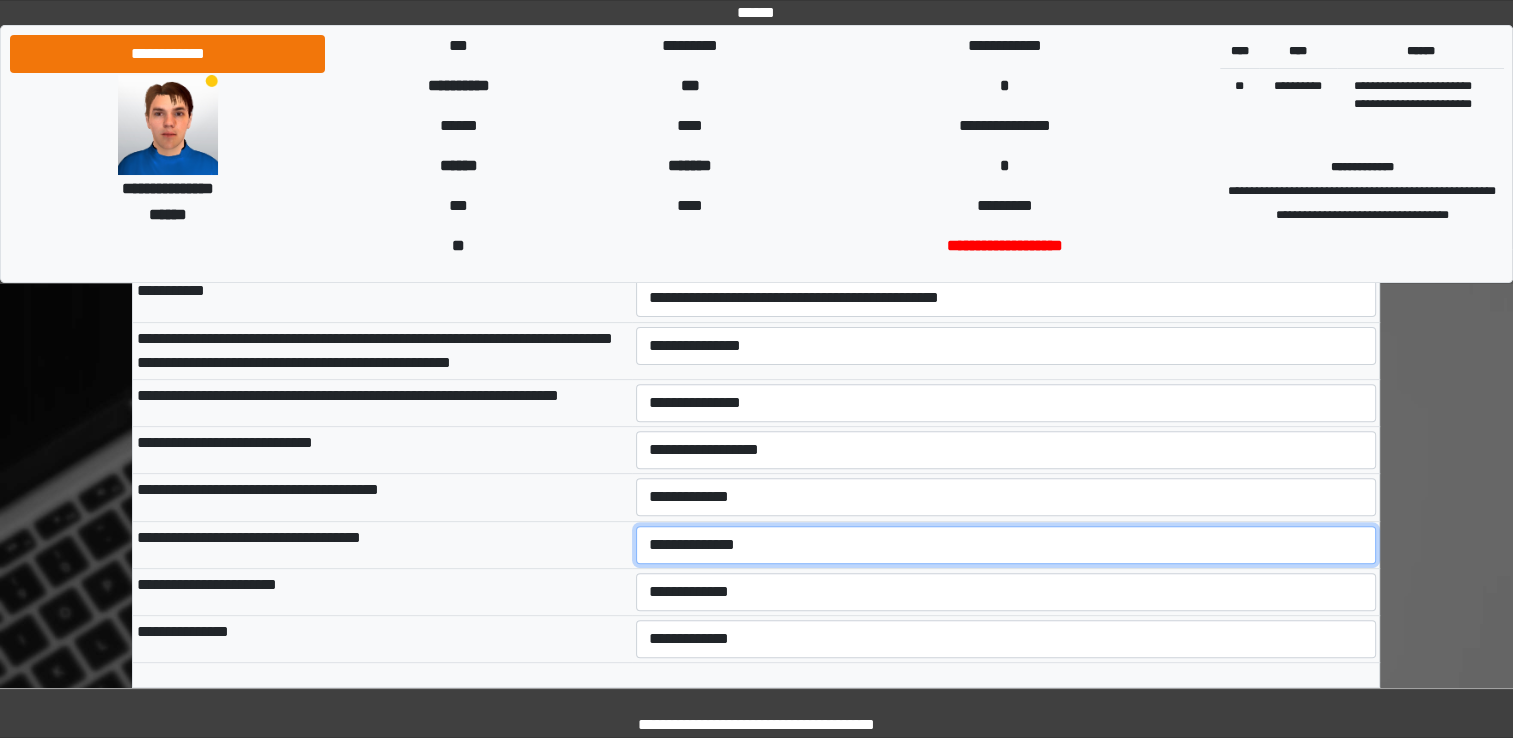 click on "**********" at bounding box center [1006, 545] 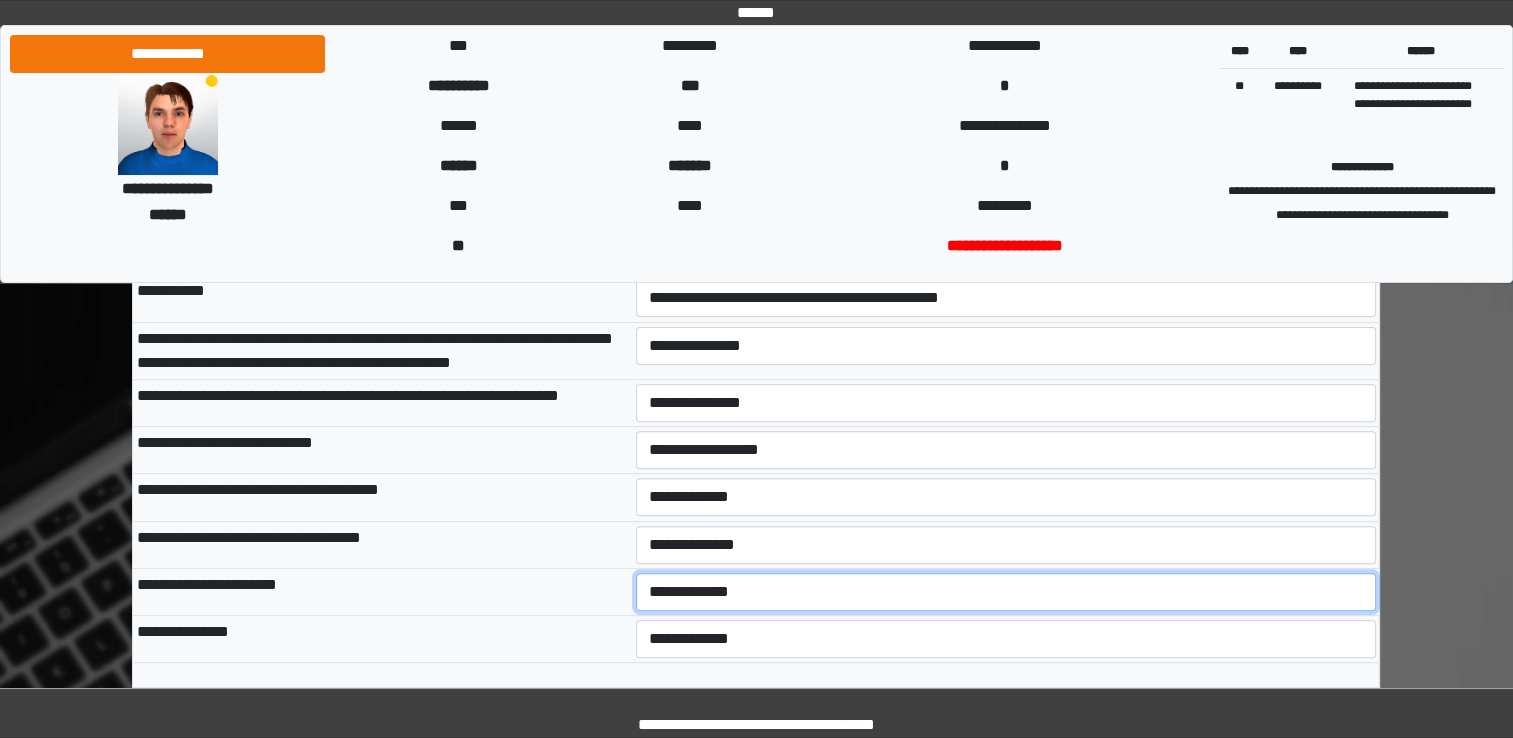 click on "**********" at bounding box center (1006, 592) 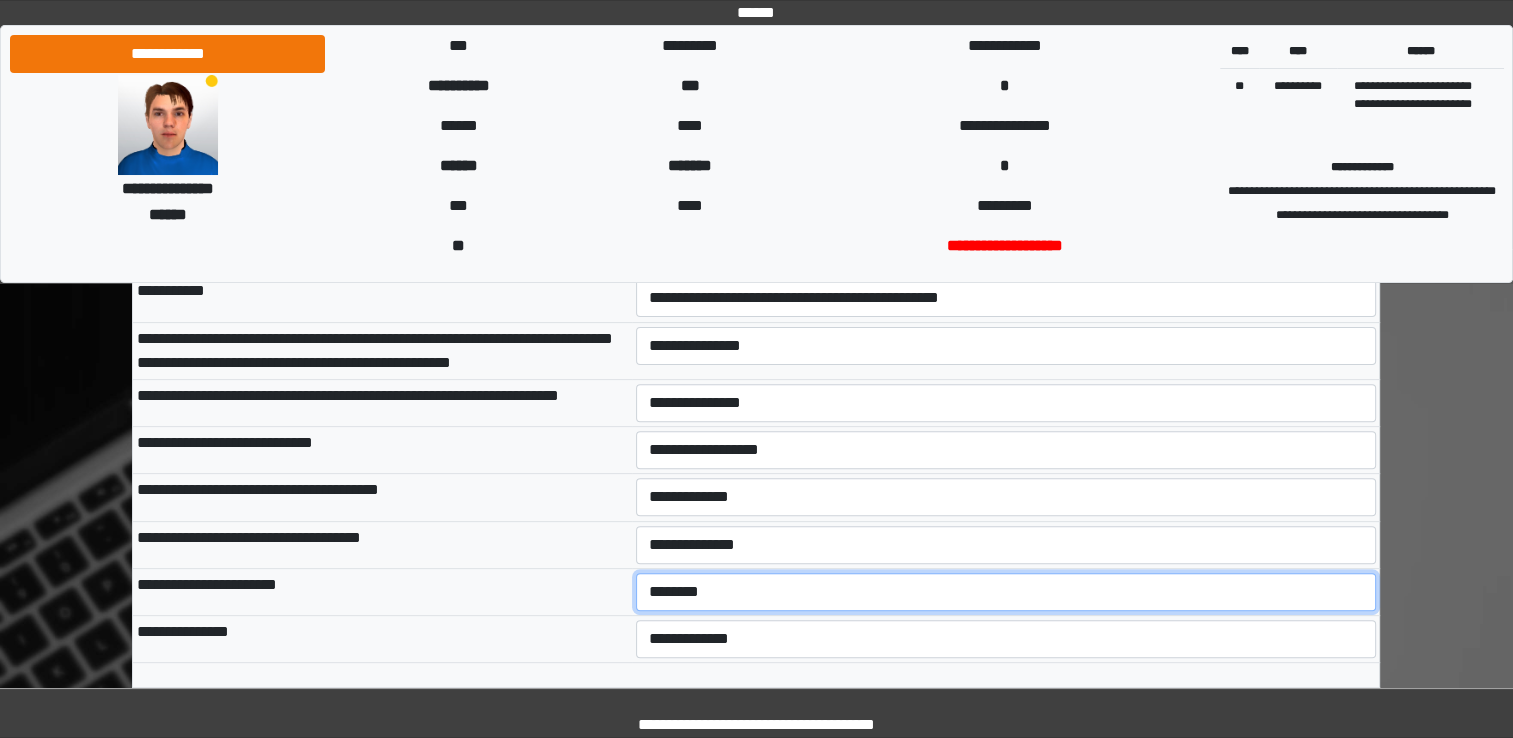 click on "**********" at bounding box center [1006, 592] 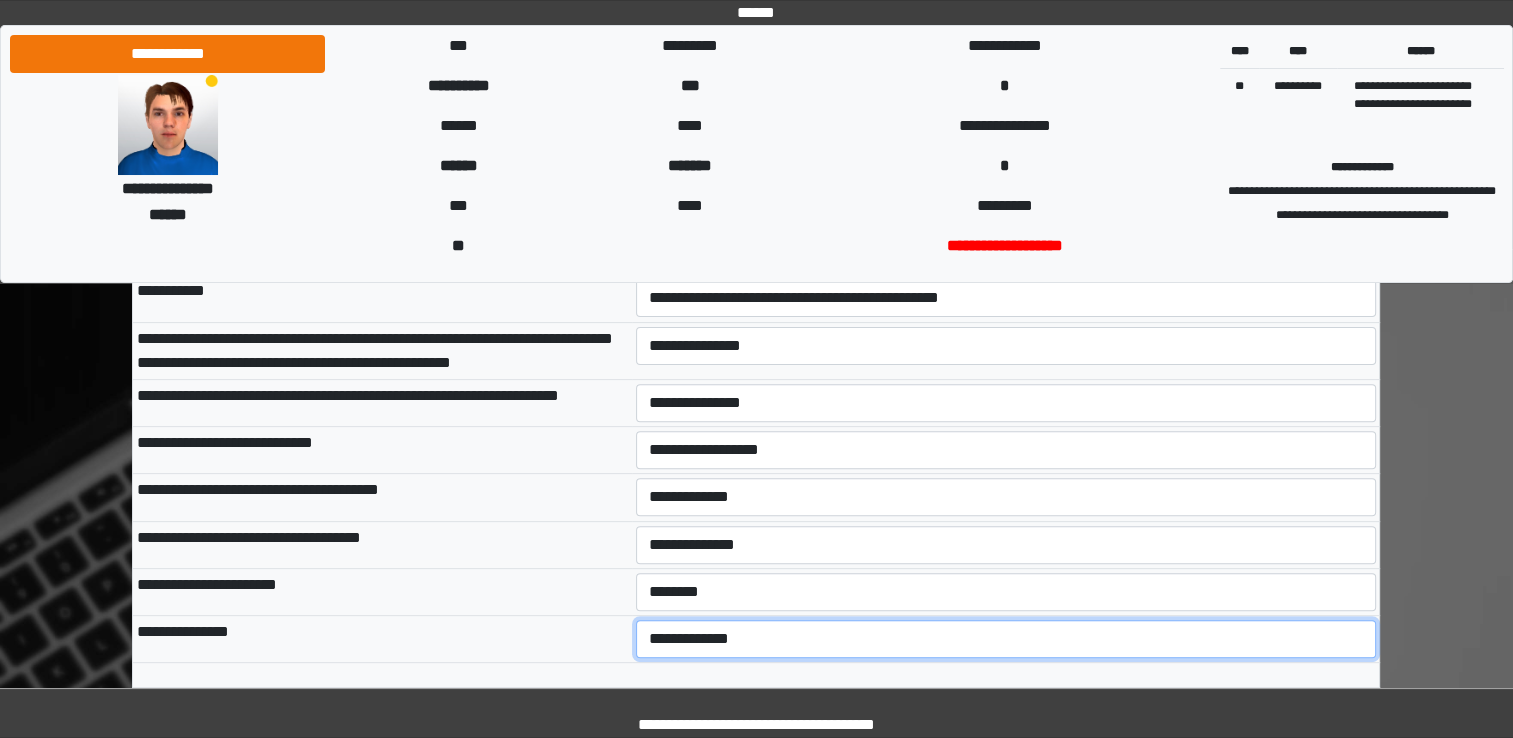 click on "**********" at bounding box center [1006, 639] 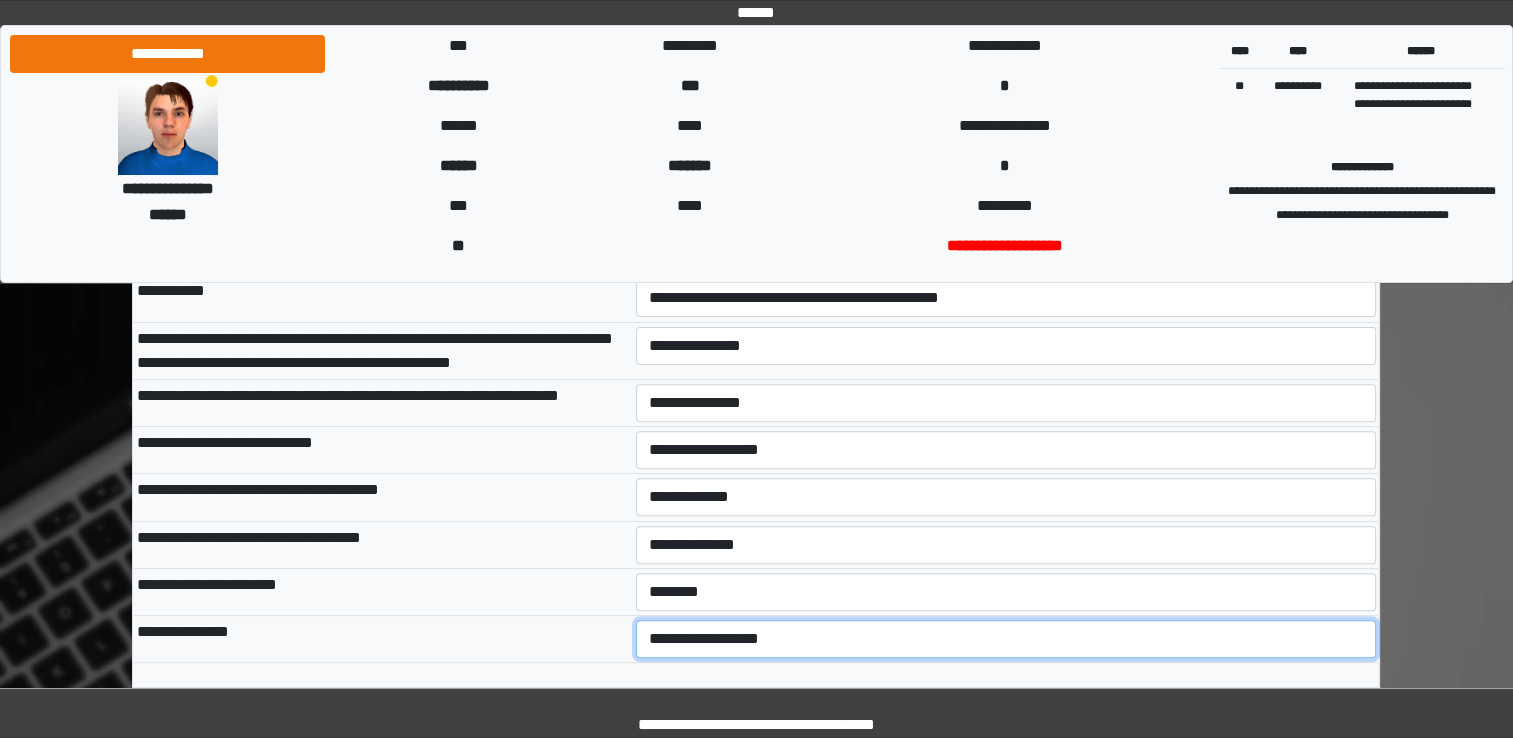click on "**********" at bounding box center [1006, 639] 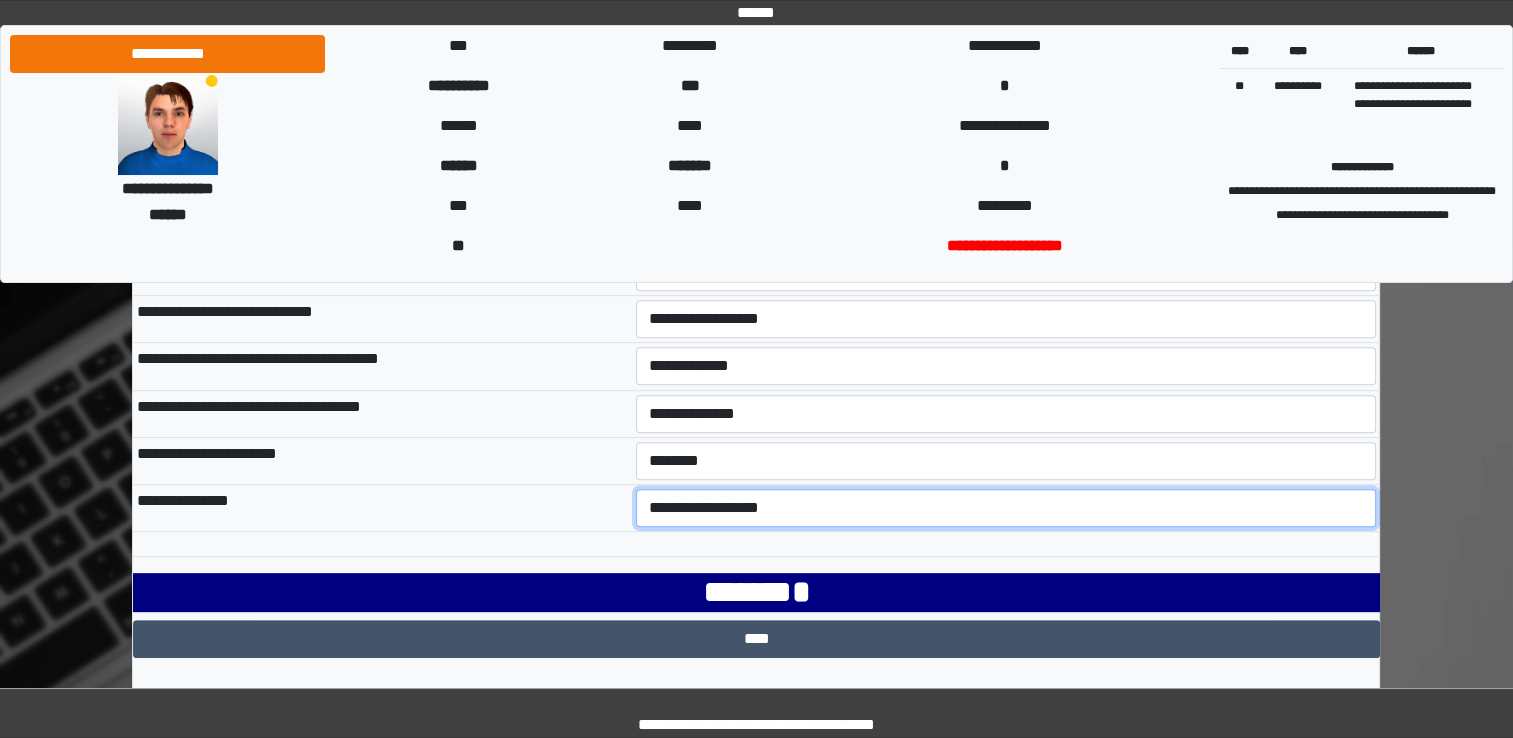 scroll, scrollTop: 730, scrollLeft: 0, axis: vertical 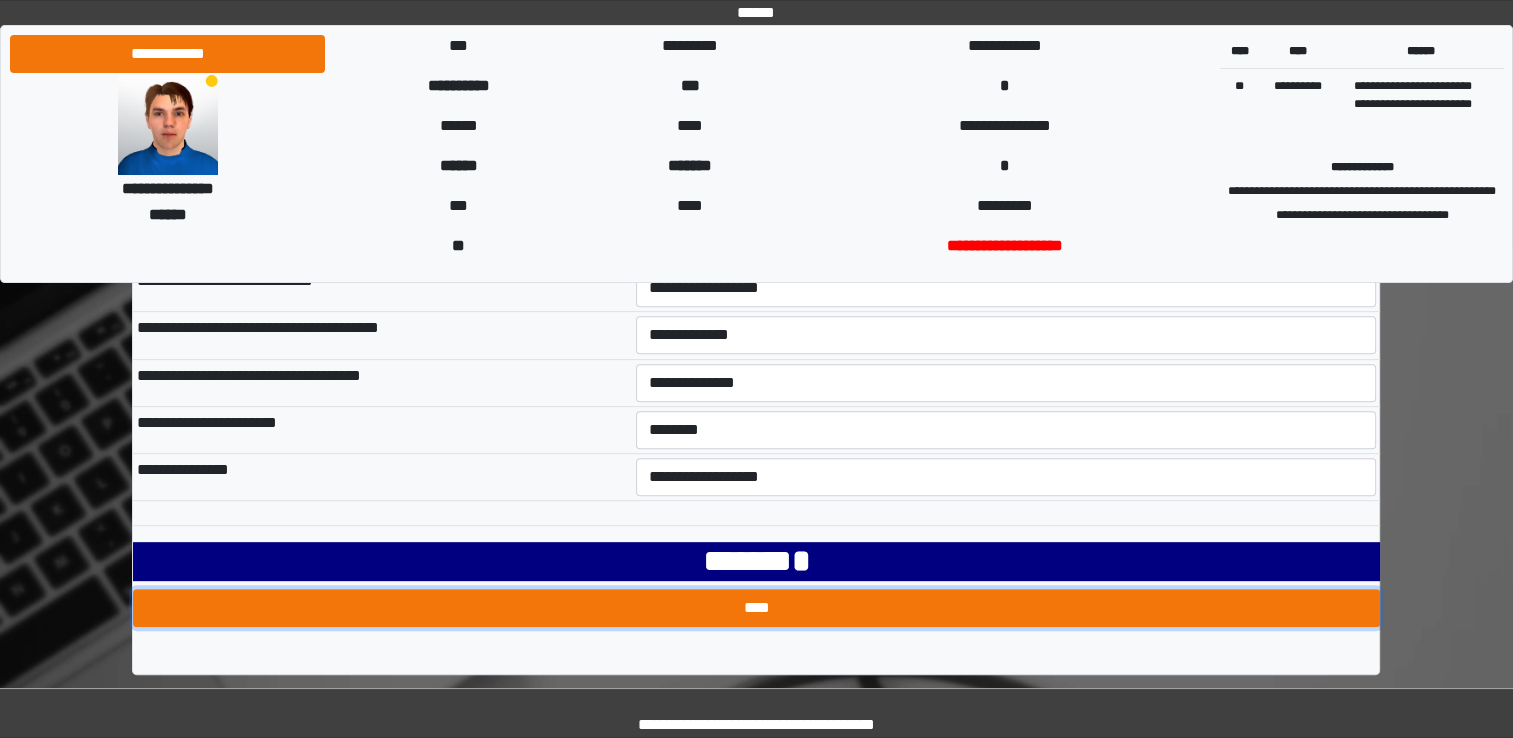 click on "****" at bounding box center (756, 608) 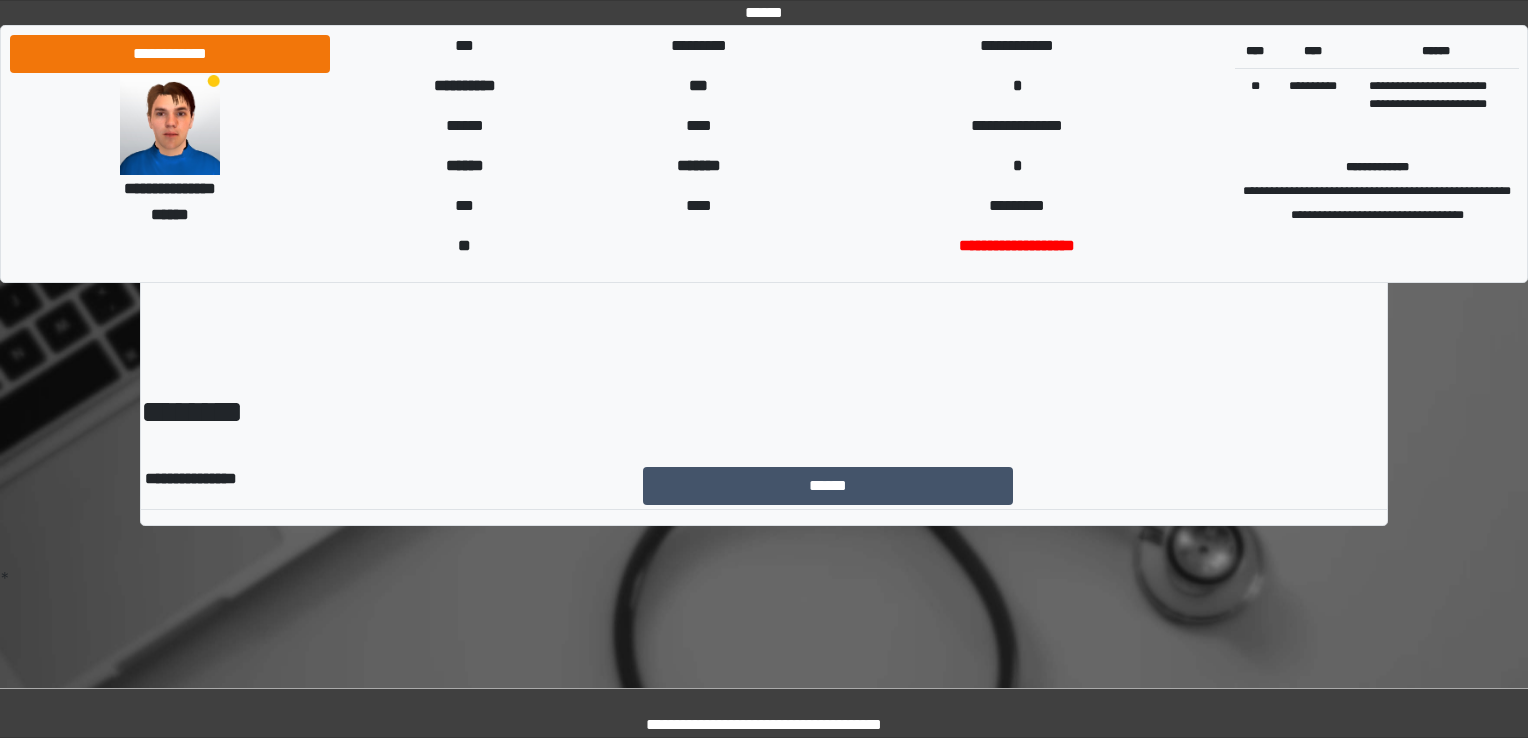 scroll, scrollTop: 0, scrollLeft: 0, axis: both 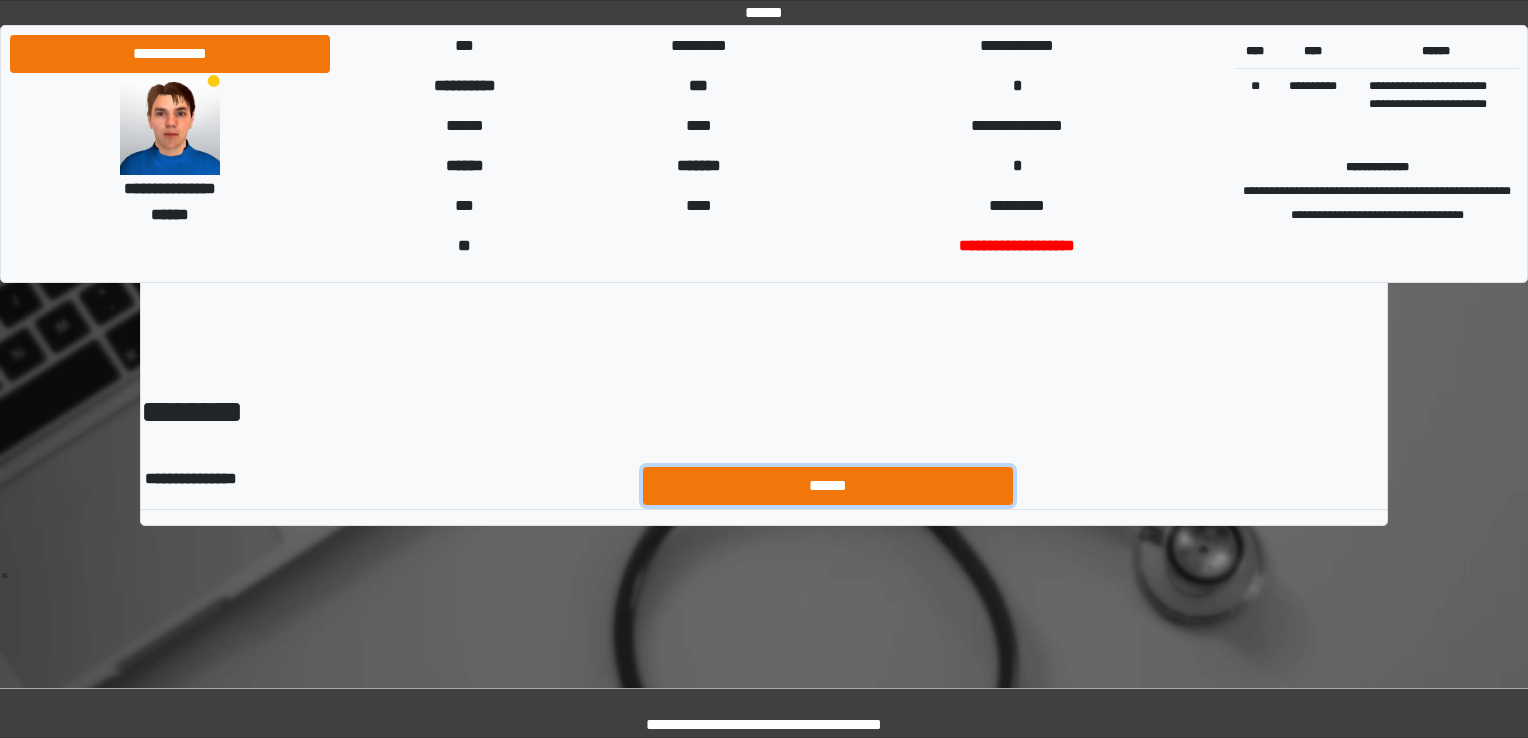 click on "******" at bounding box center [828, 486] 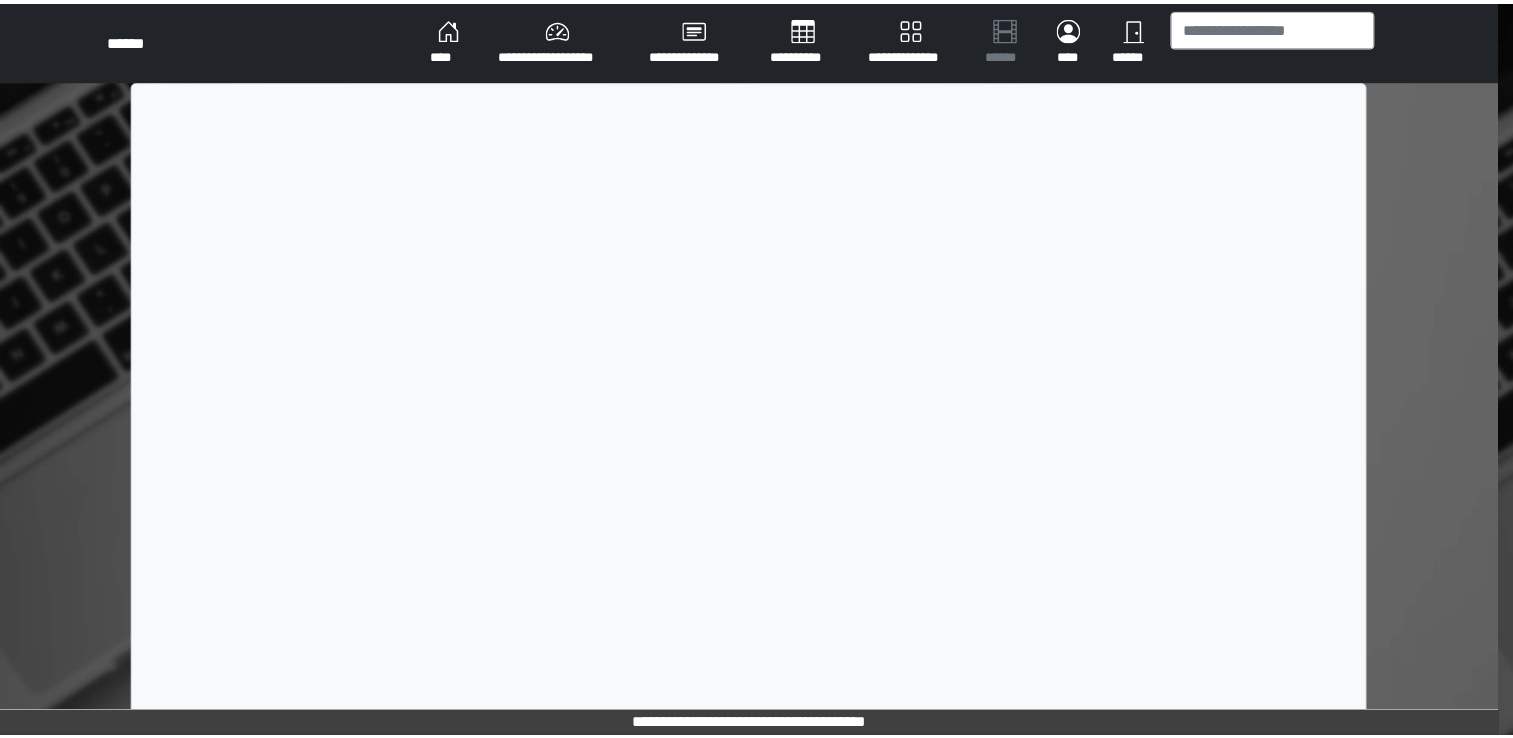 scroll, scrollTop: 0, scrollLeft: 0, axis: both 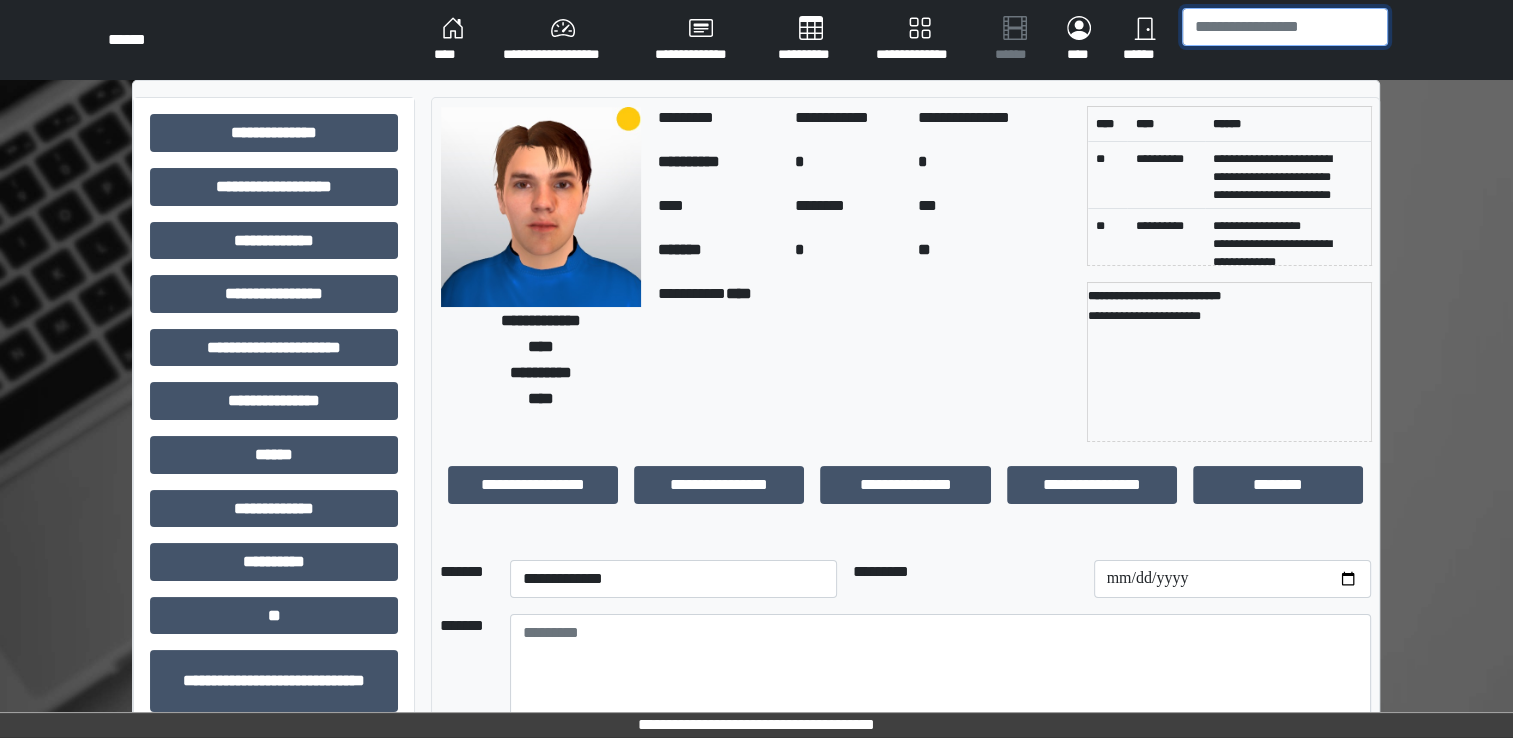 click at bounding box center [1285, 27] 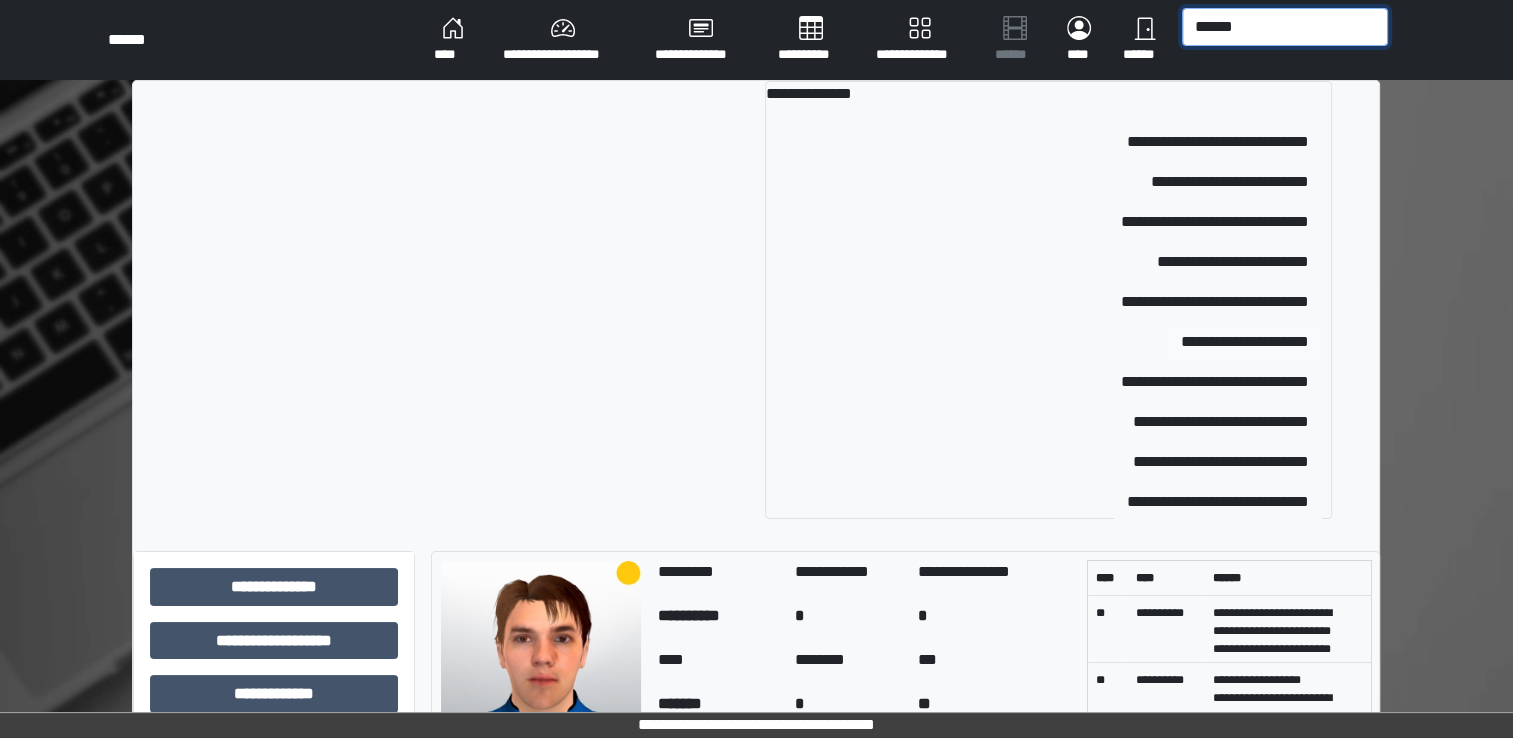type on "******" 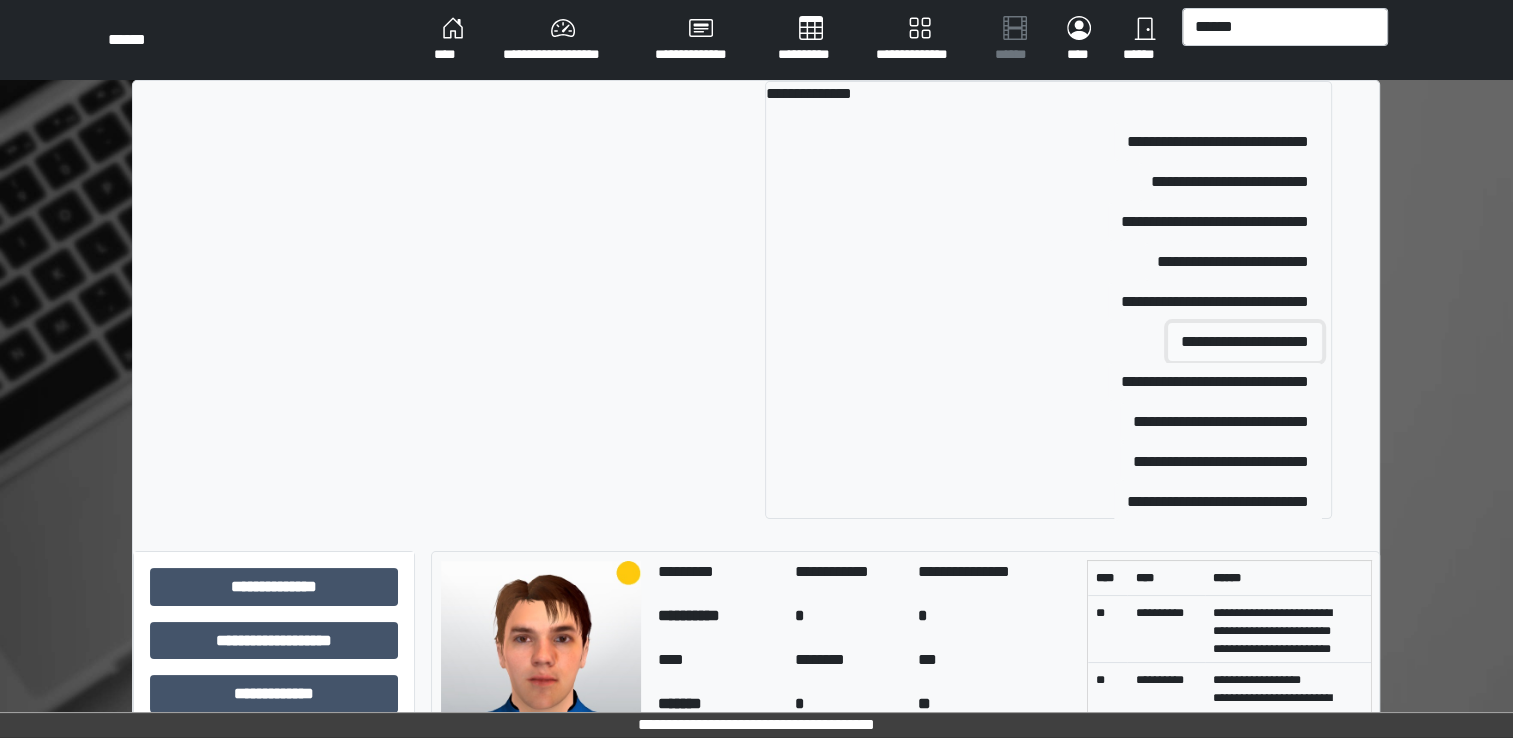 click on "**********" at bounding box center (1245, 342) 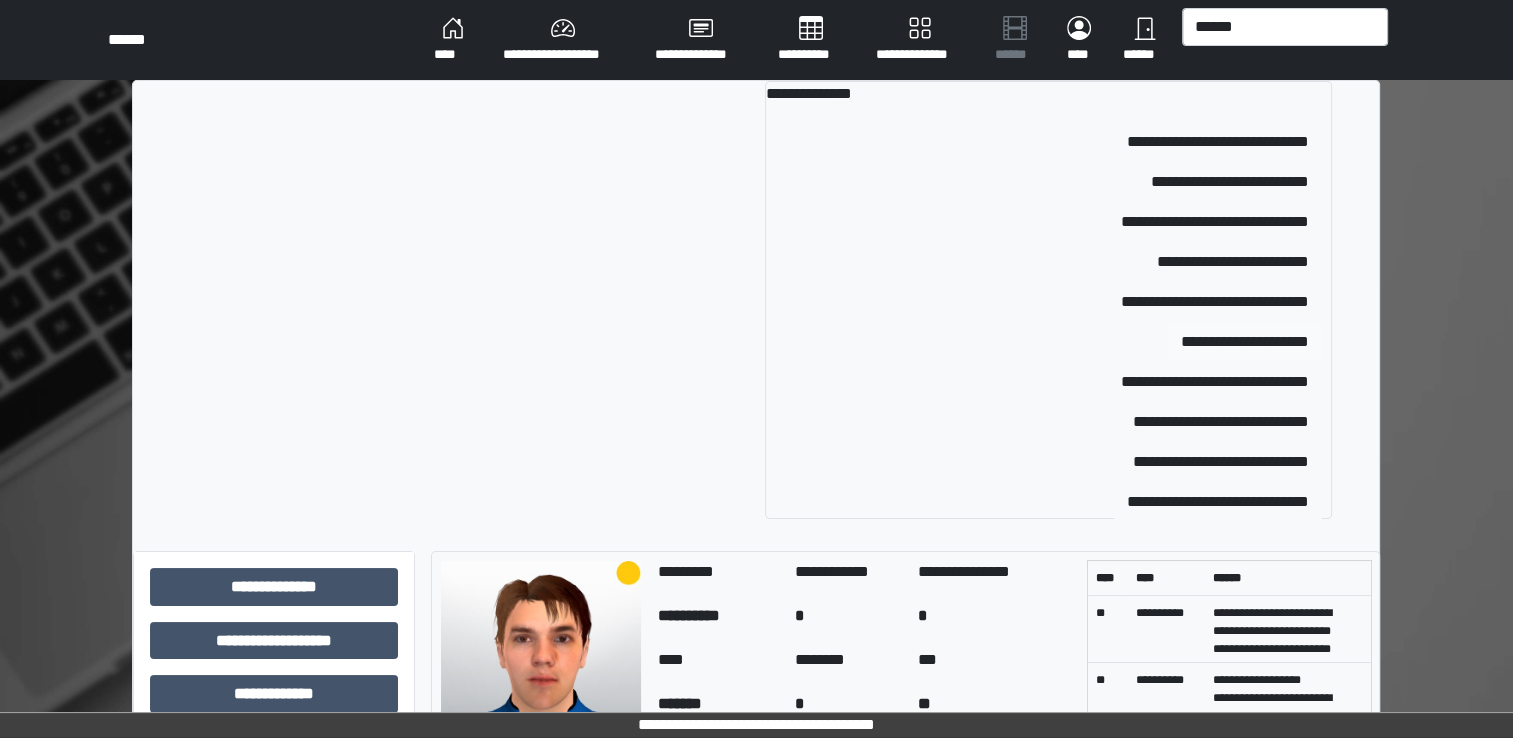 type 